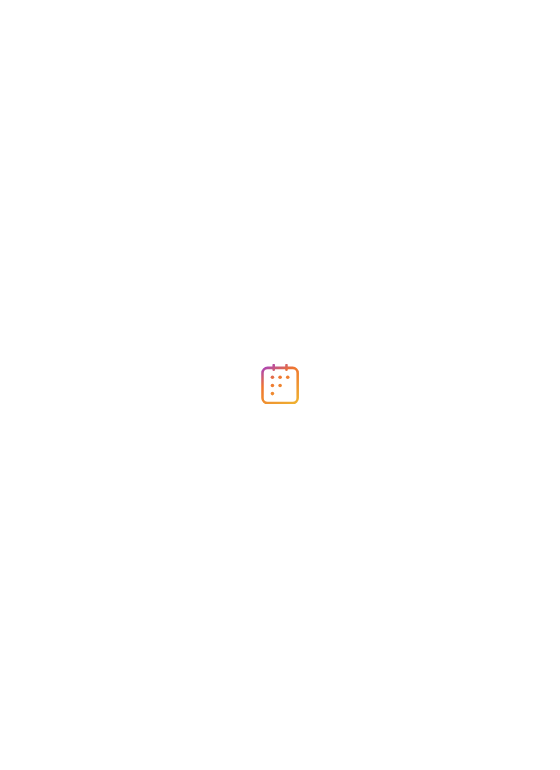 scroll, scrollTop: 0, scrollLeft: 0, axis: both 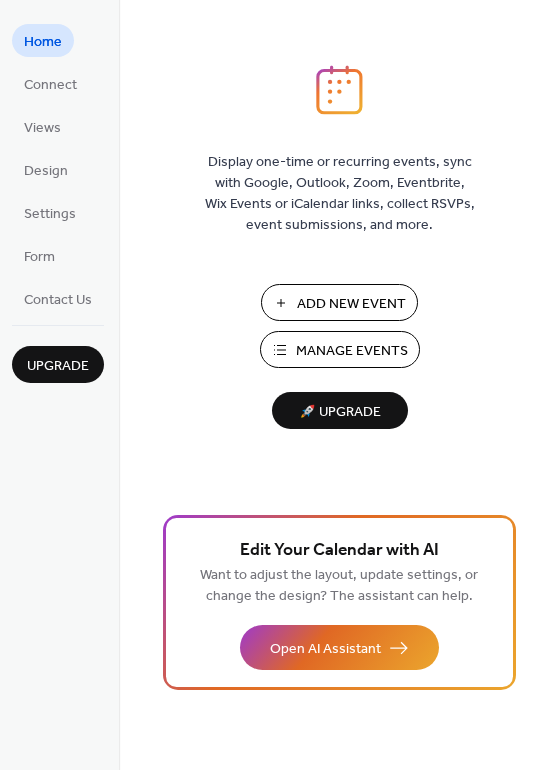 click on "Manage Events" at bounding box center (352, 351) 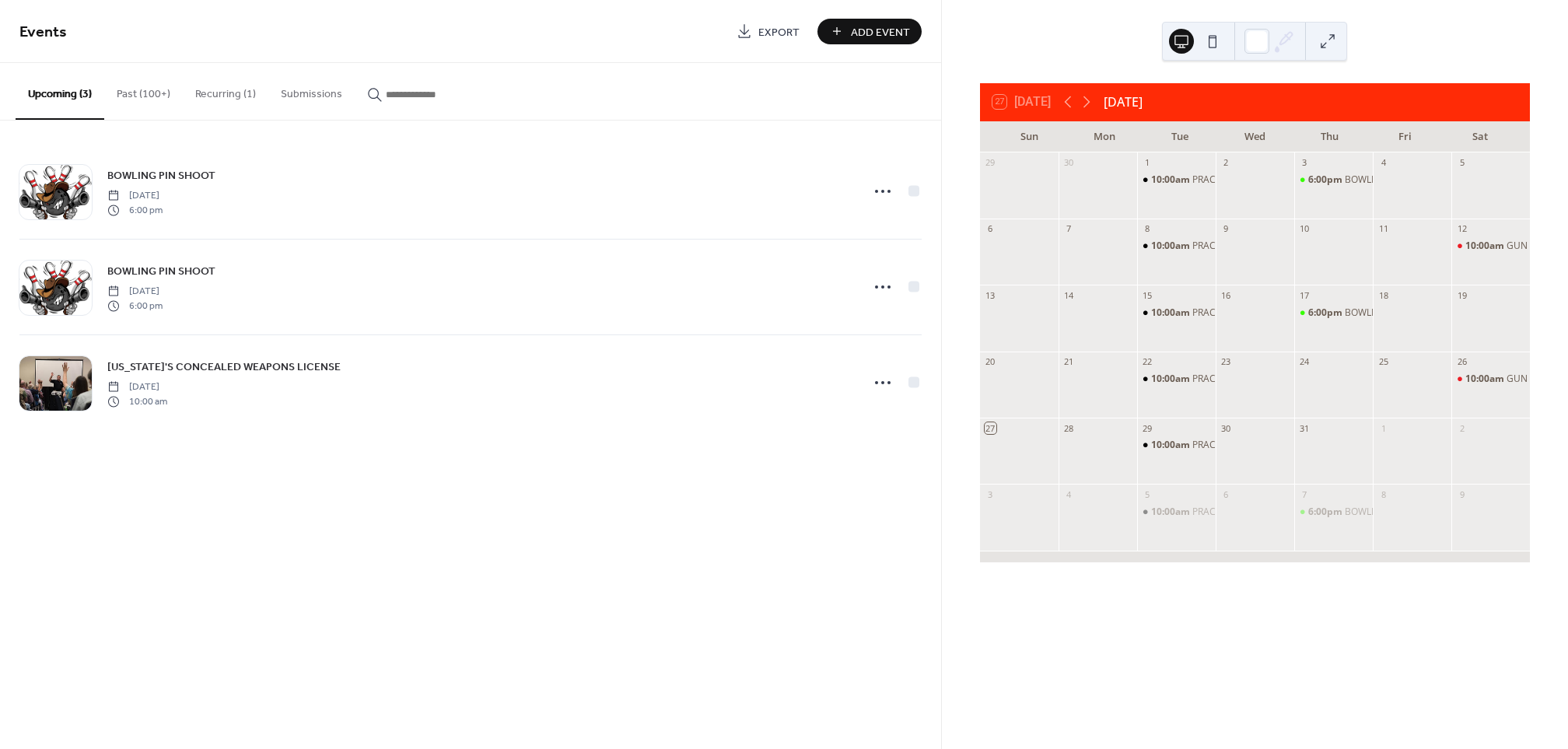 scroll, scrollTop: 0, scrollLeft: 0, axis: both 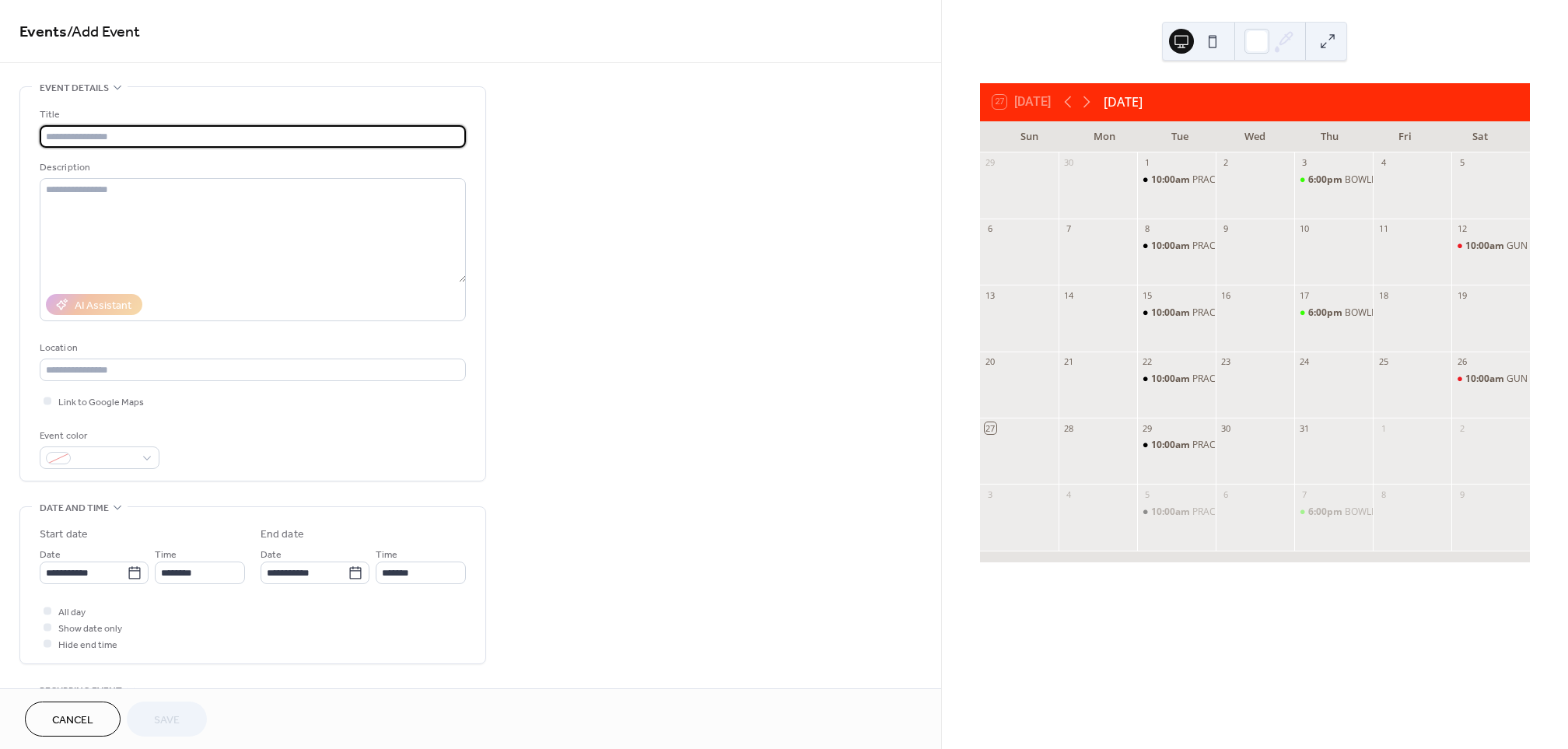 click at bounding box center (253, 136) 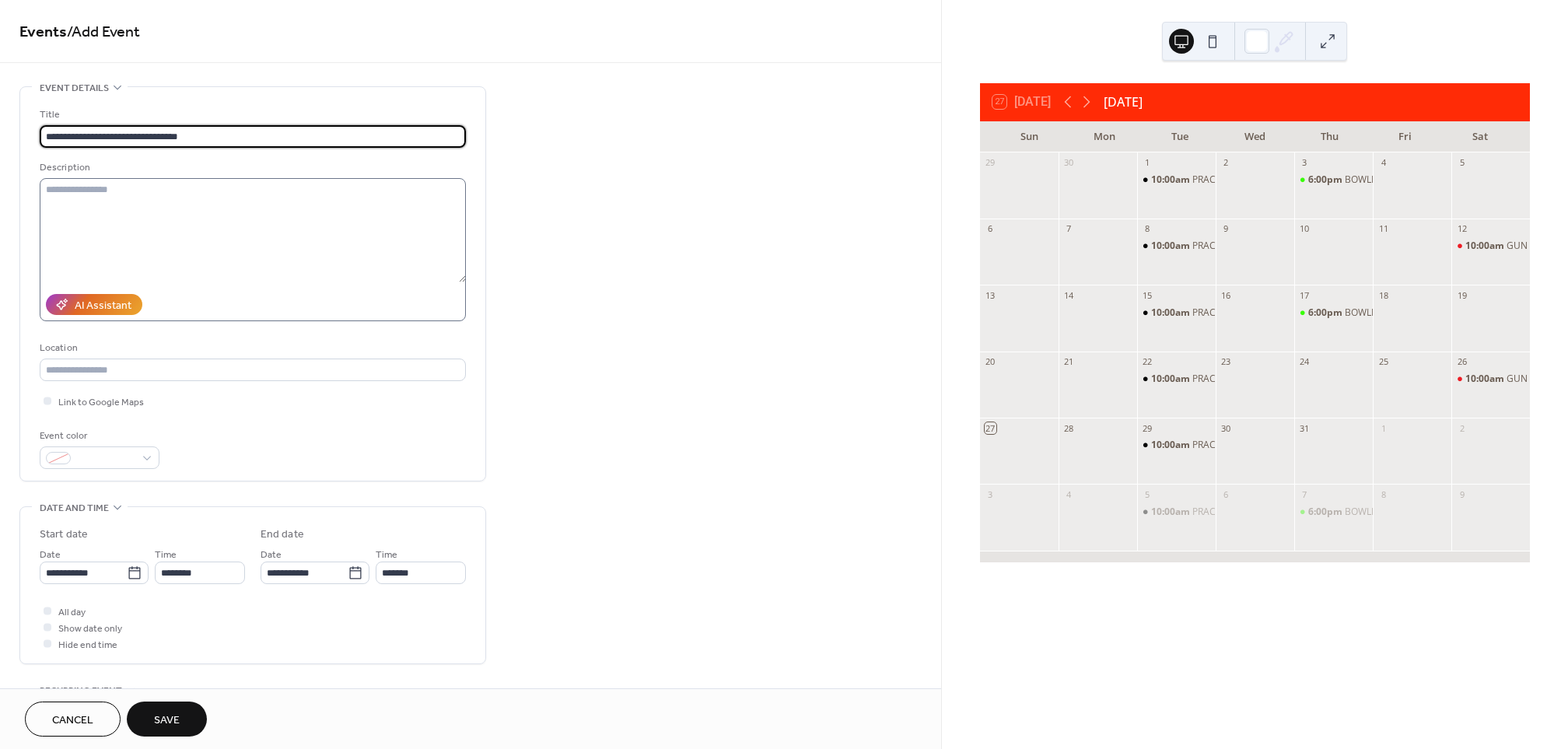 type on "**********" 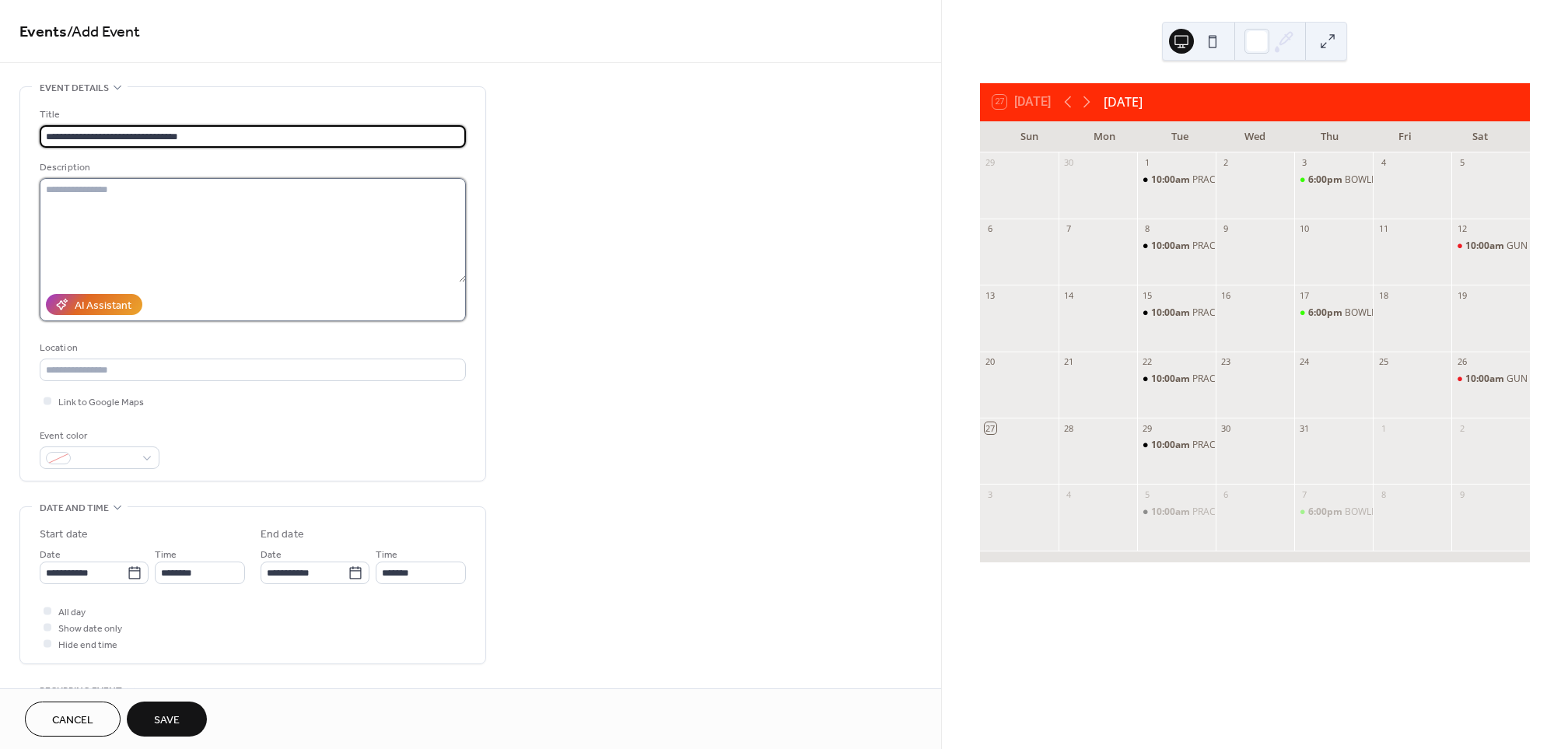 click at bounding box center (253, 230) 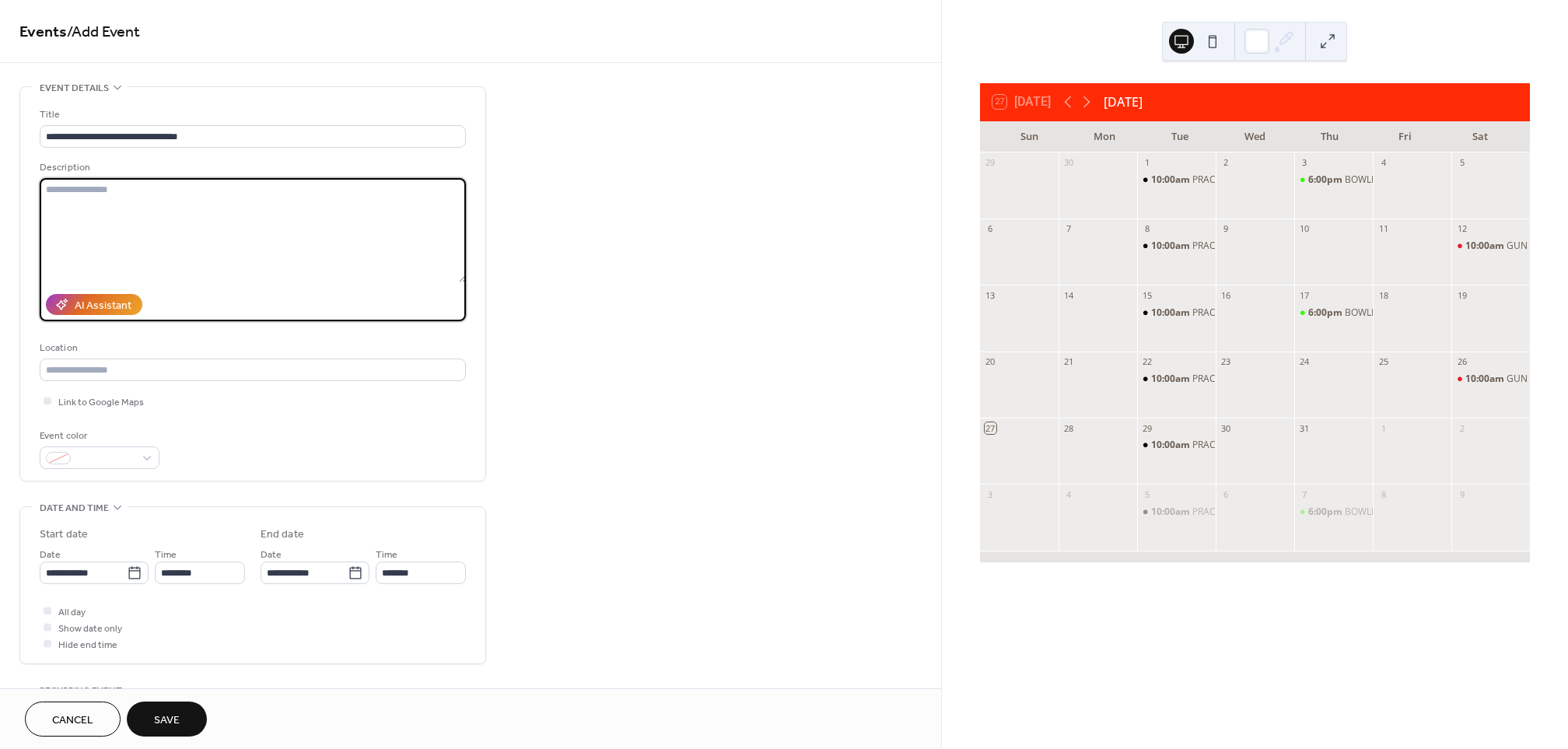 paste on "**********" 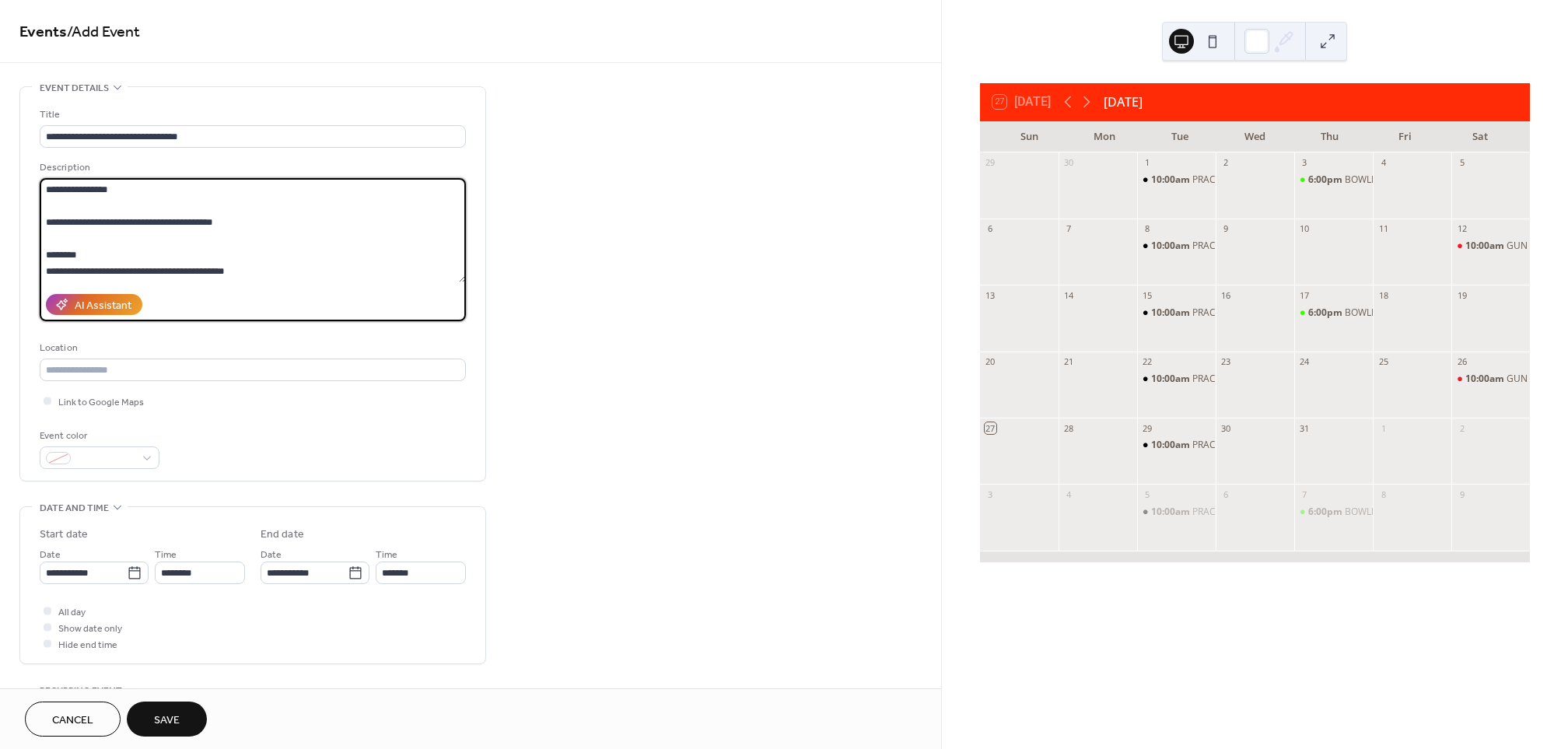 scroll, scrollTop: 261, scrollLeft: 0, axis: vertical 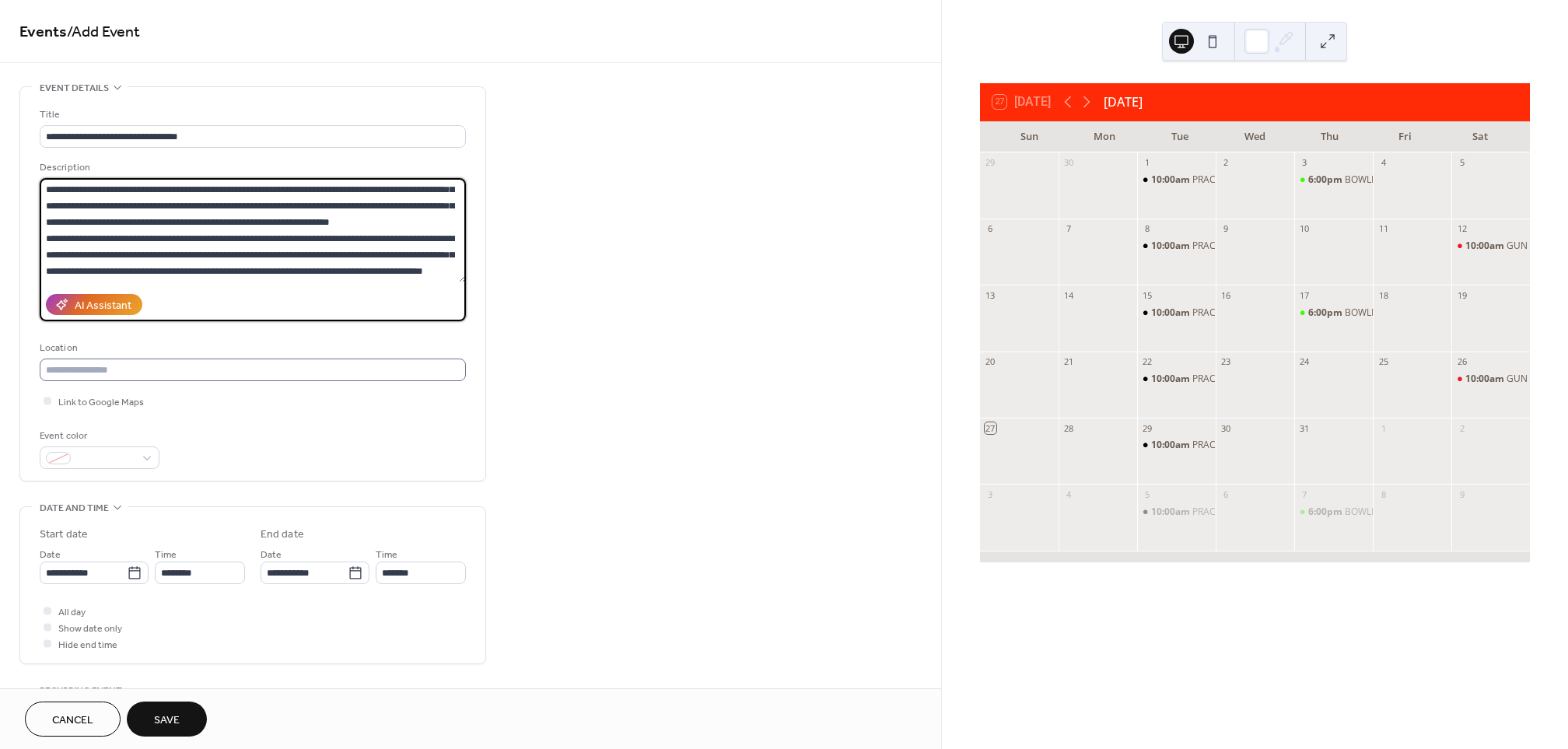 type on "**********" 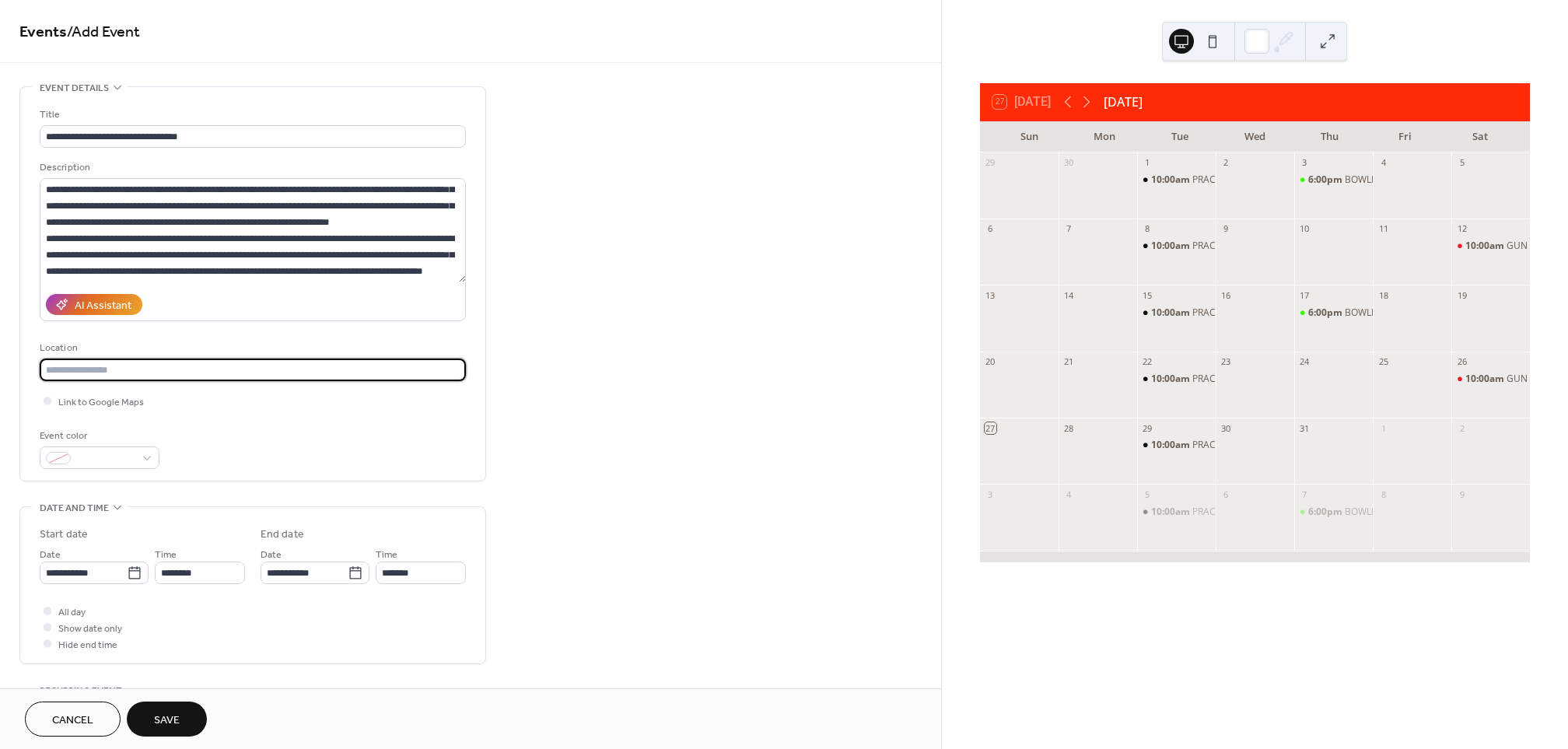 click at bounding box center [253, 369] 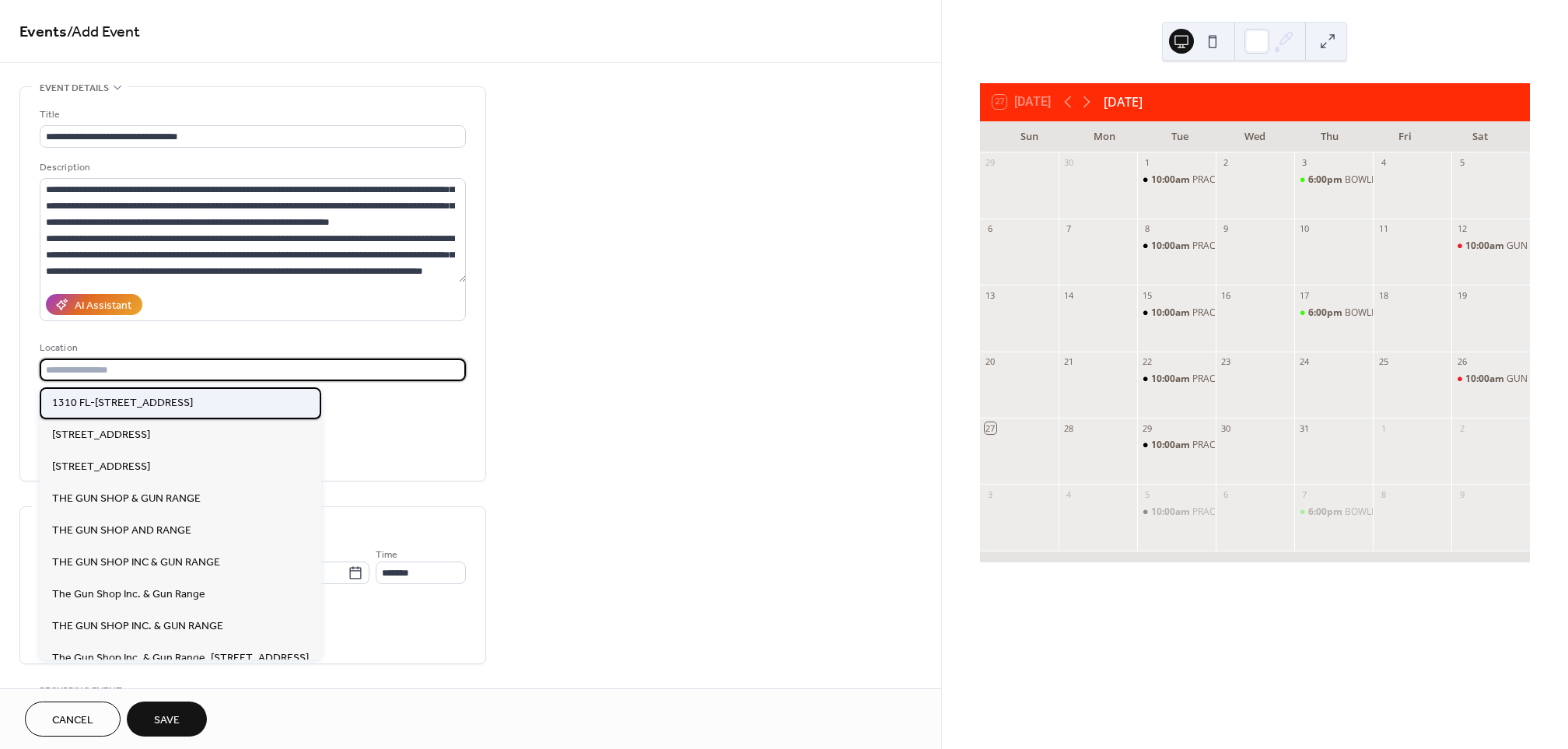 click on "1310 FL-[STREET_ADDRESS]" at bounding box center [122, 403] 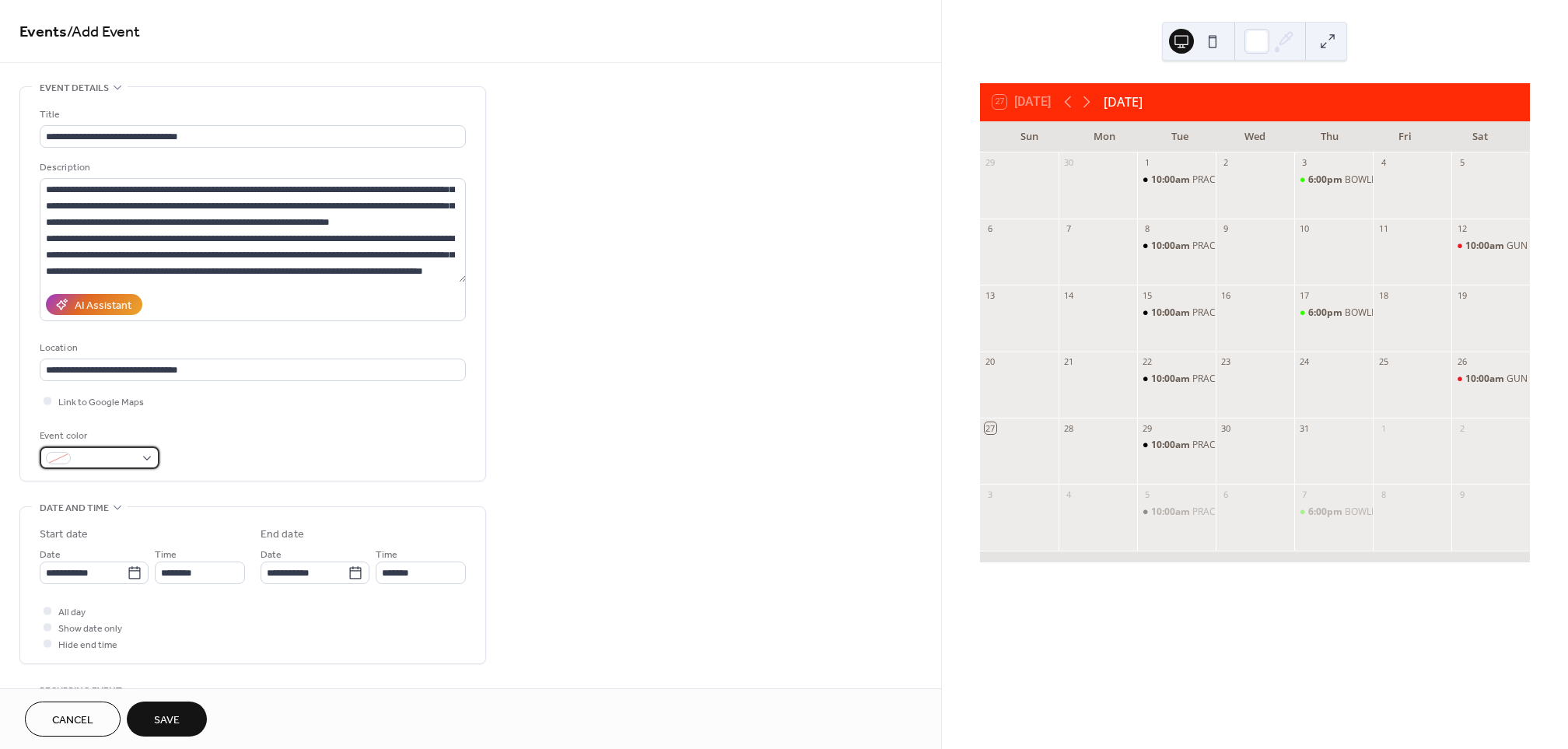 click at bounding box center [106, 459] 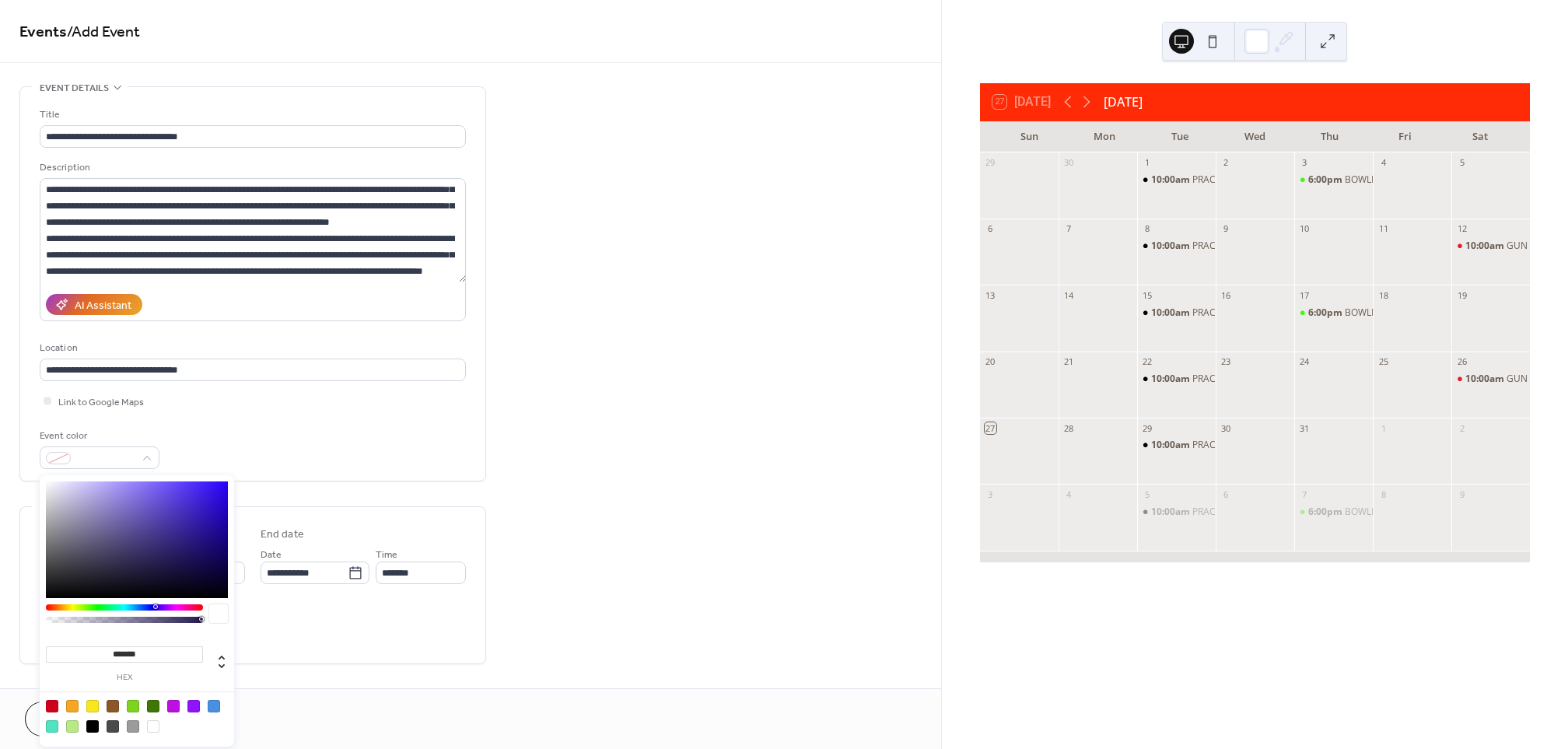 click at bounding box center [124, 607] 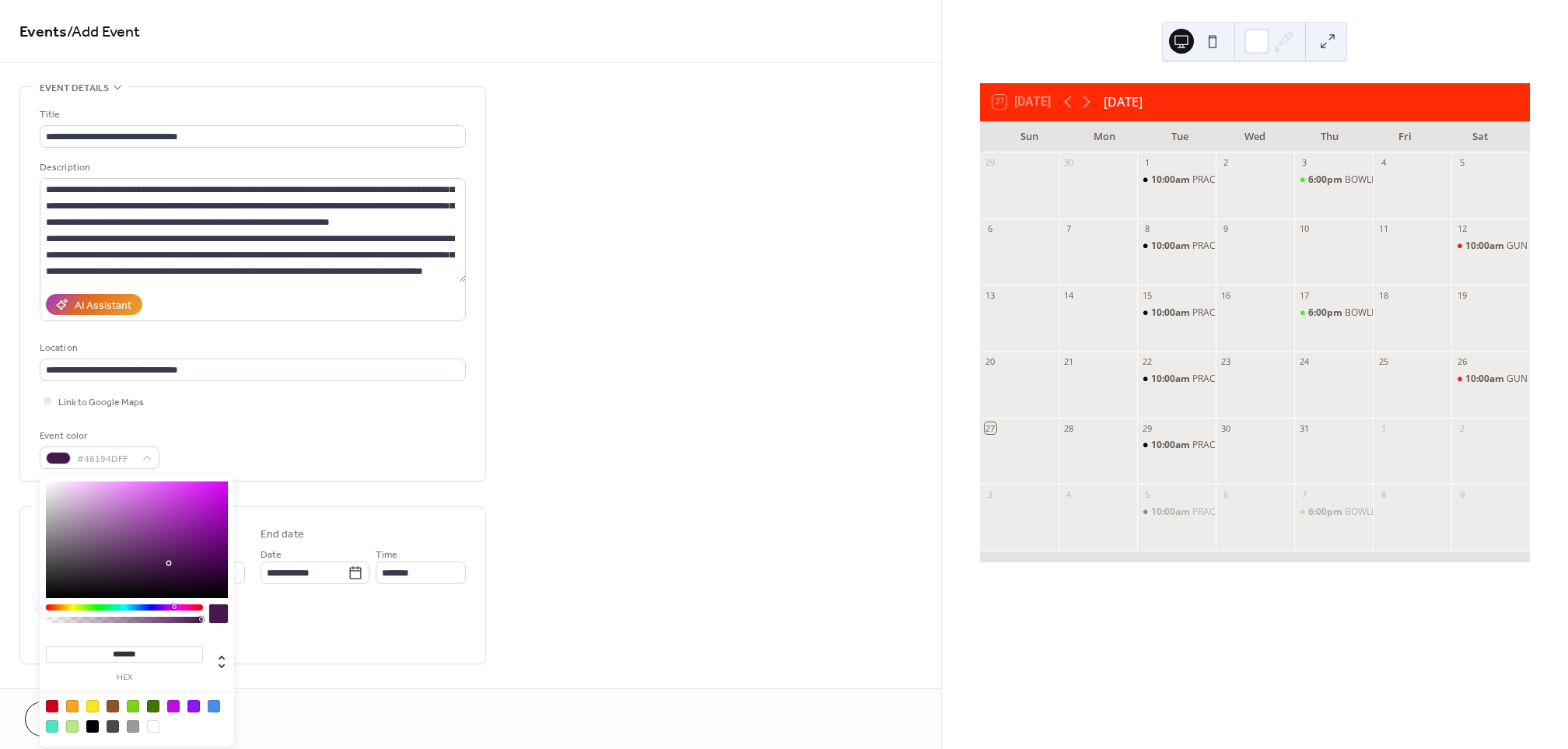 type on "*******" 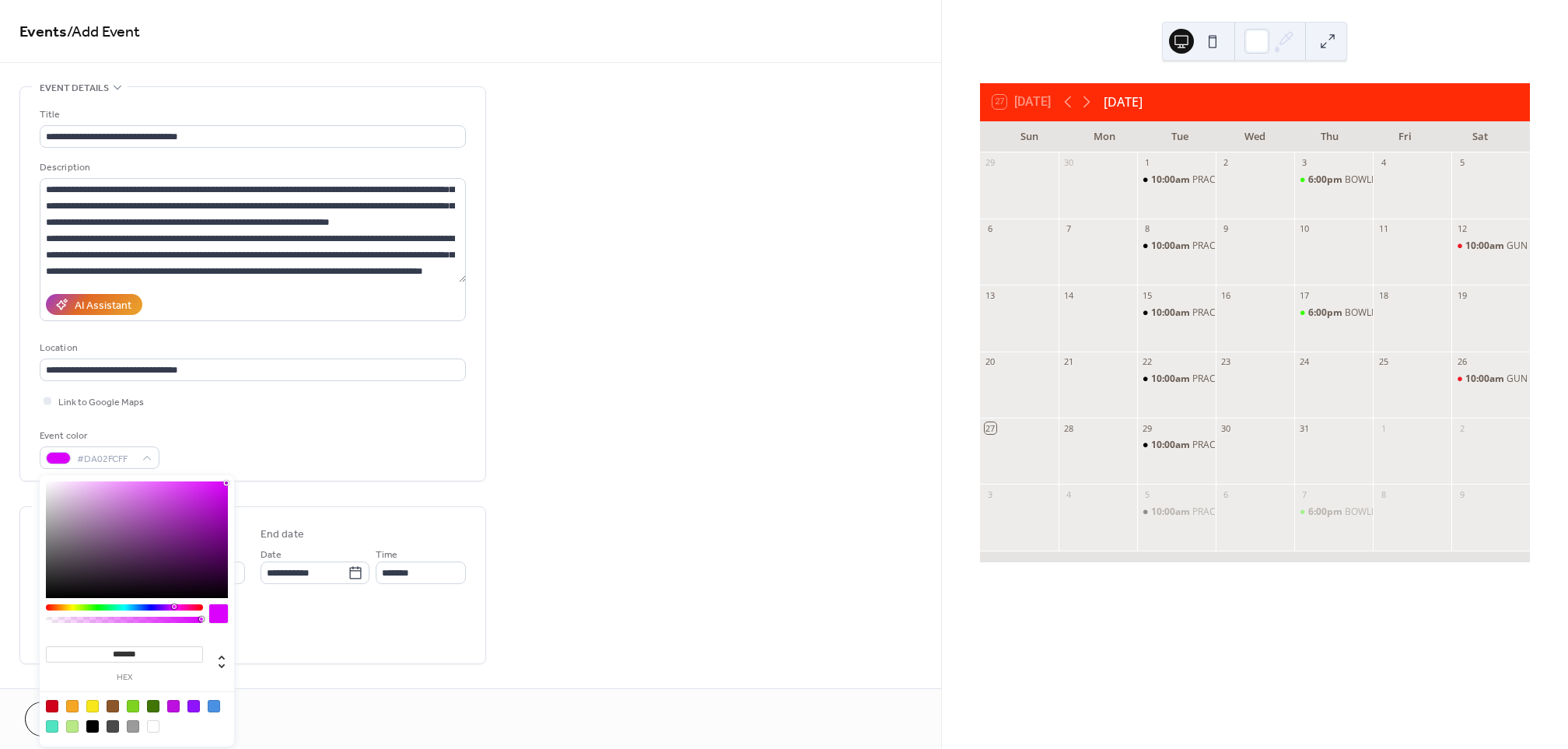 click at bounding box center (137, 540) 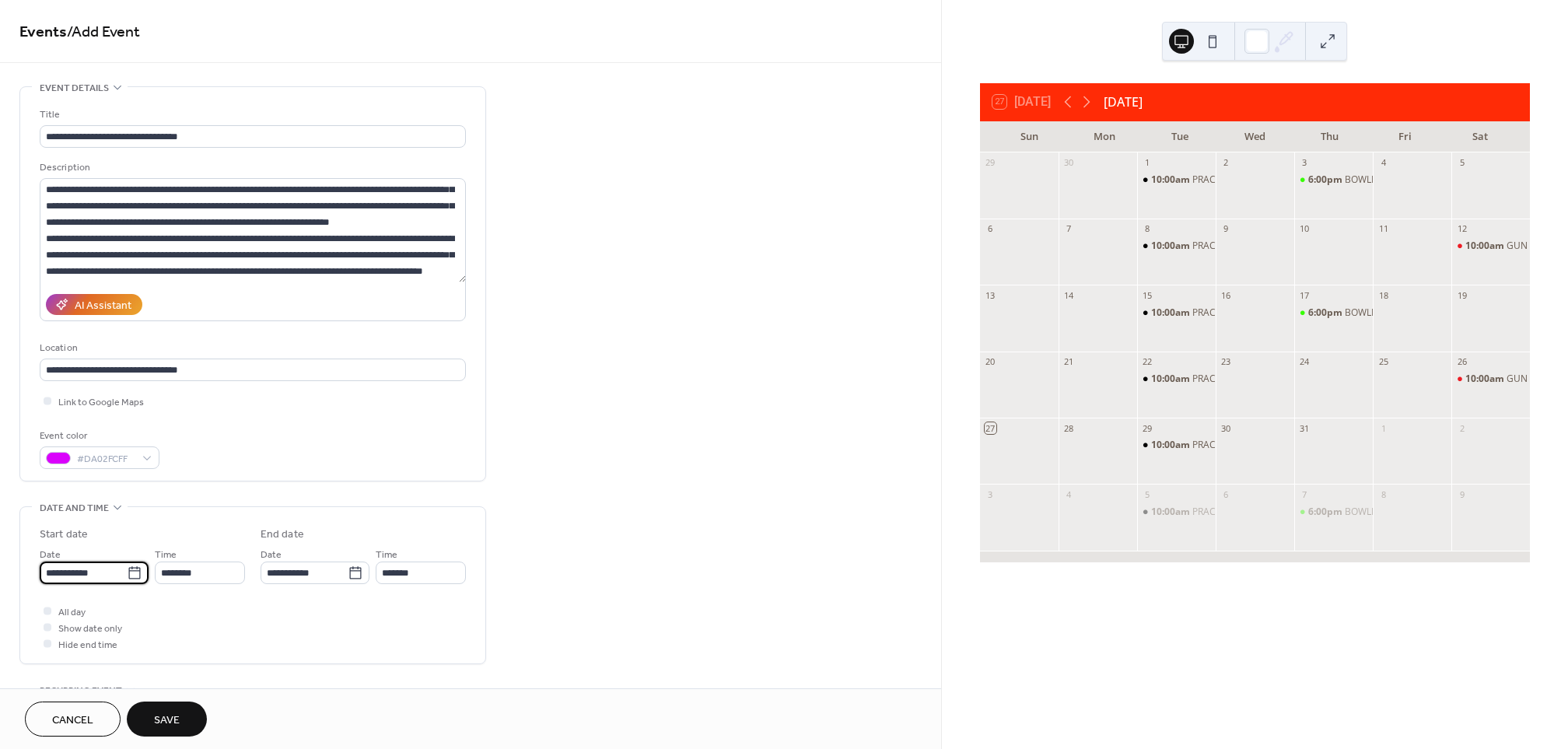 click on "**********" at bounding box center (83, 572) 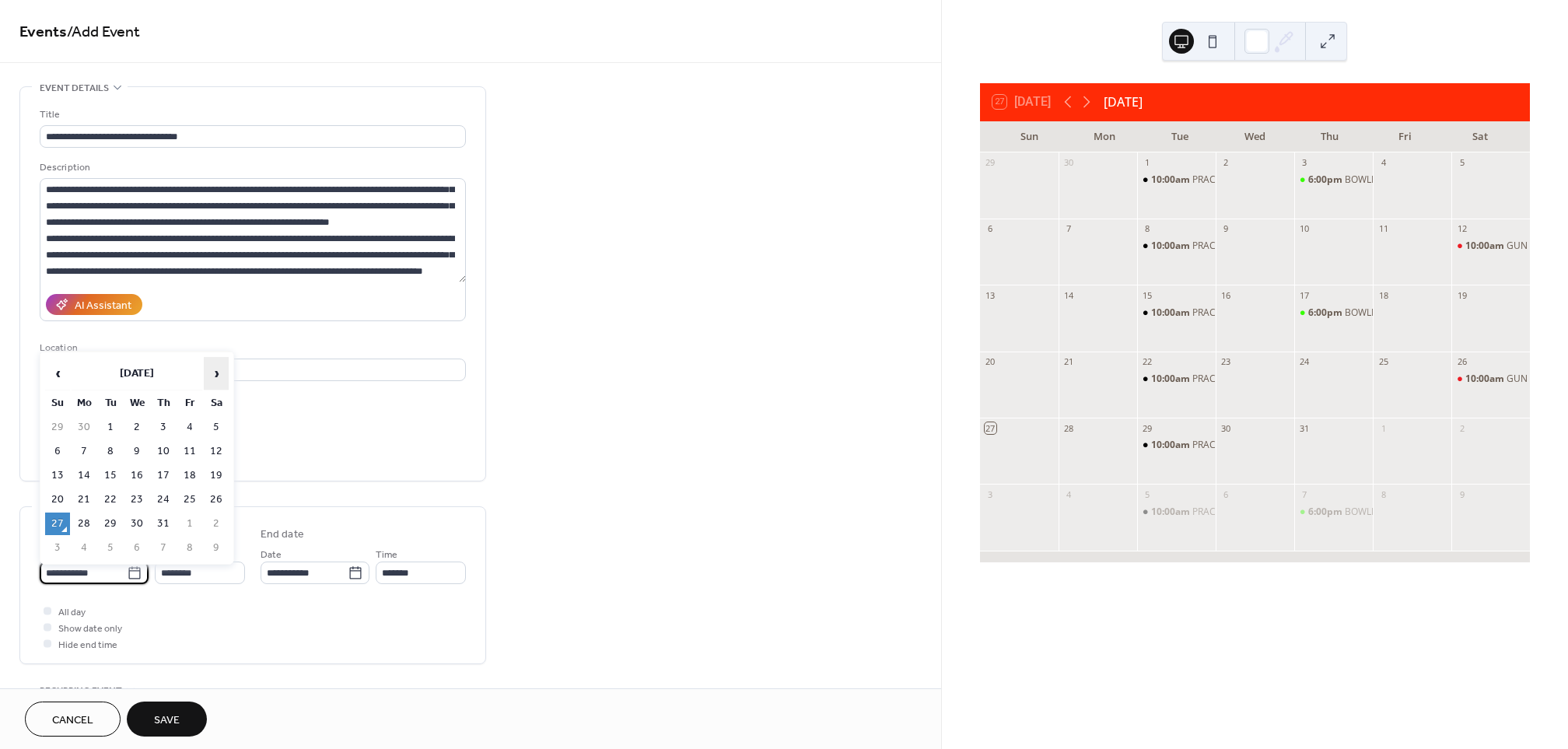 click on "›" at bounding box center [216, 373] 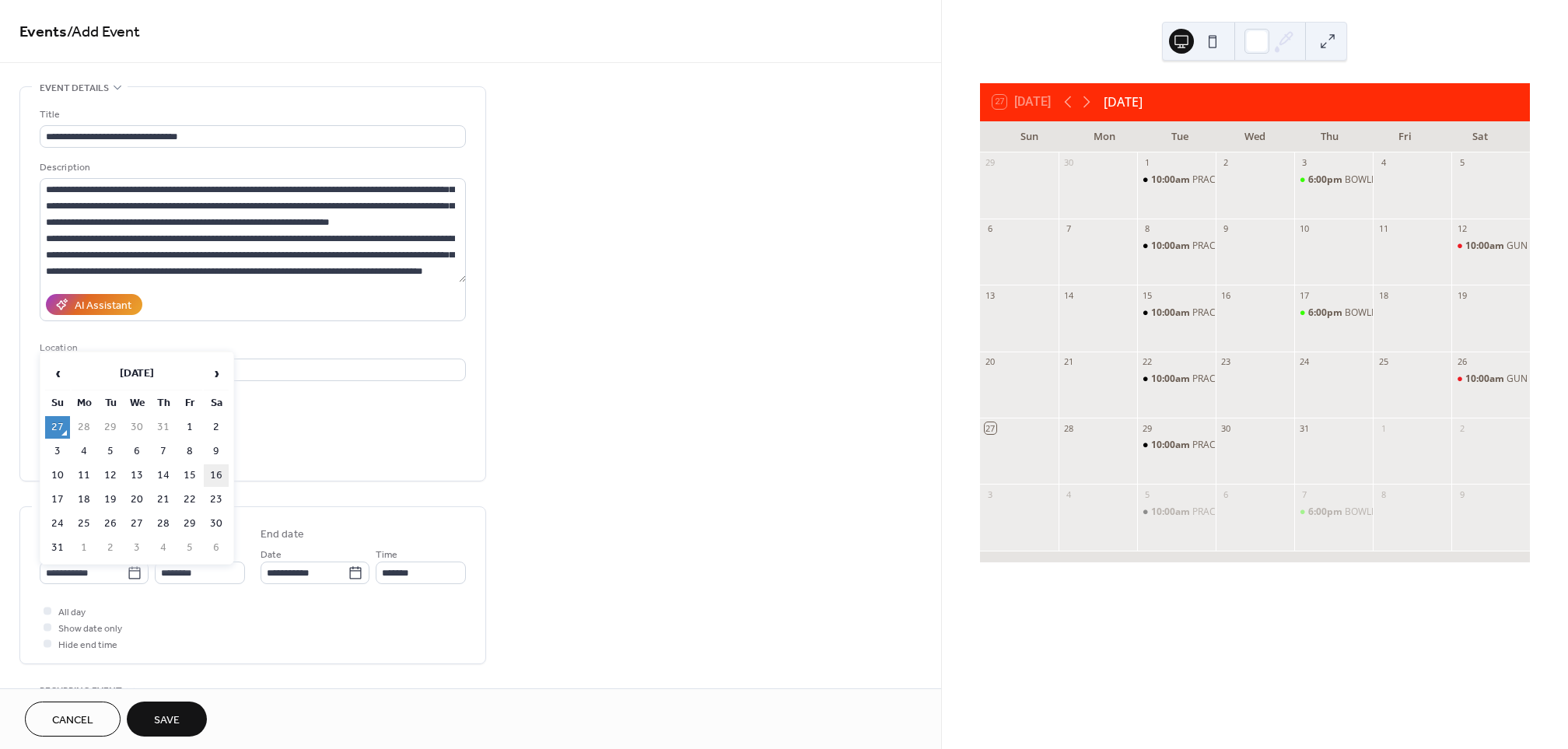 click on "16" at bounding box center (216, 475) 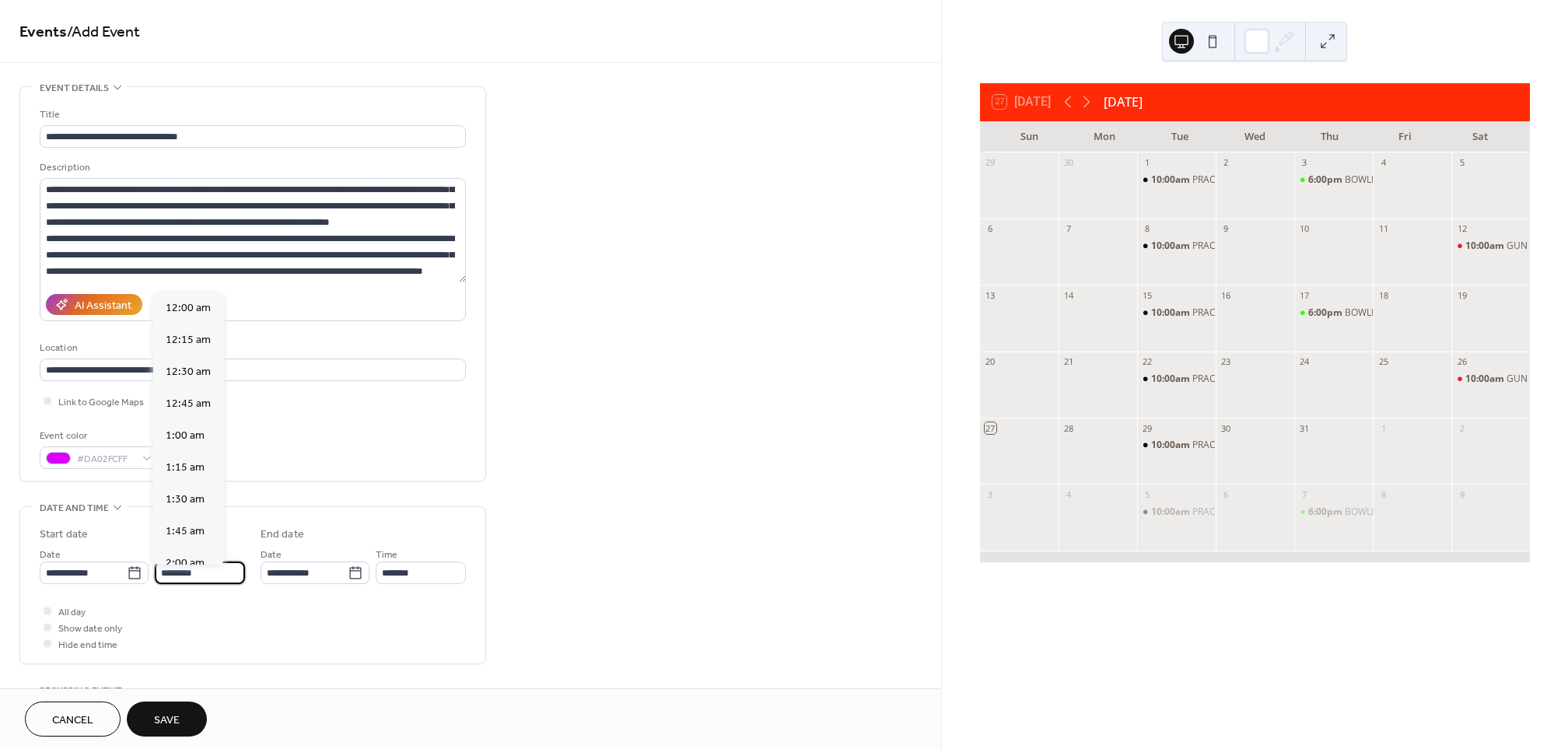 click on "********" at bounding box center [200, 572] 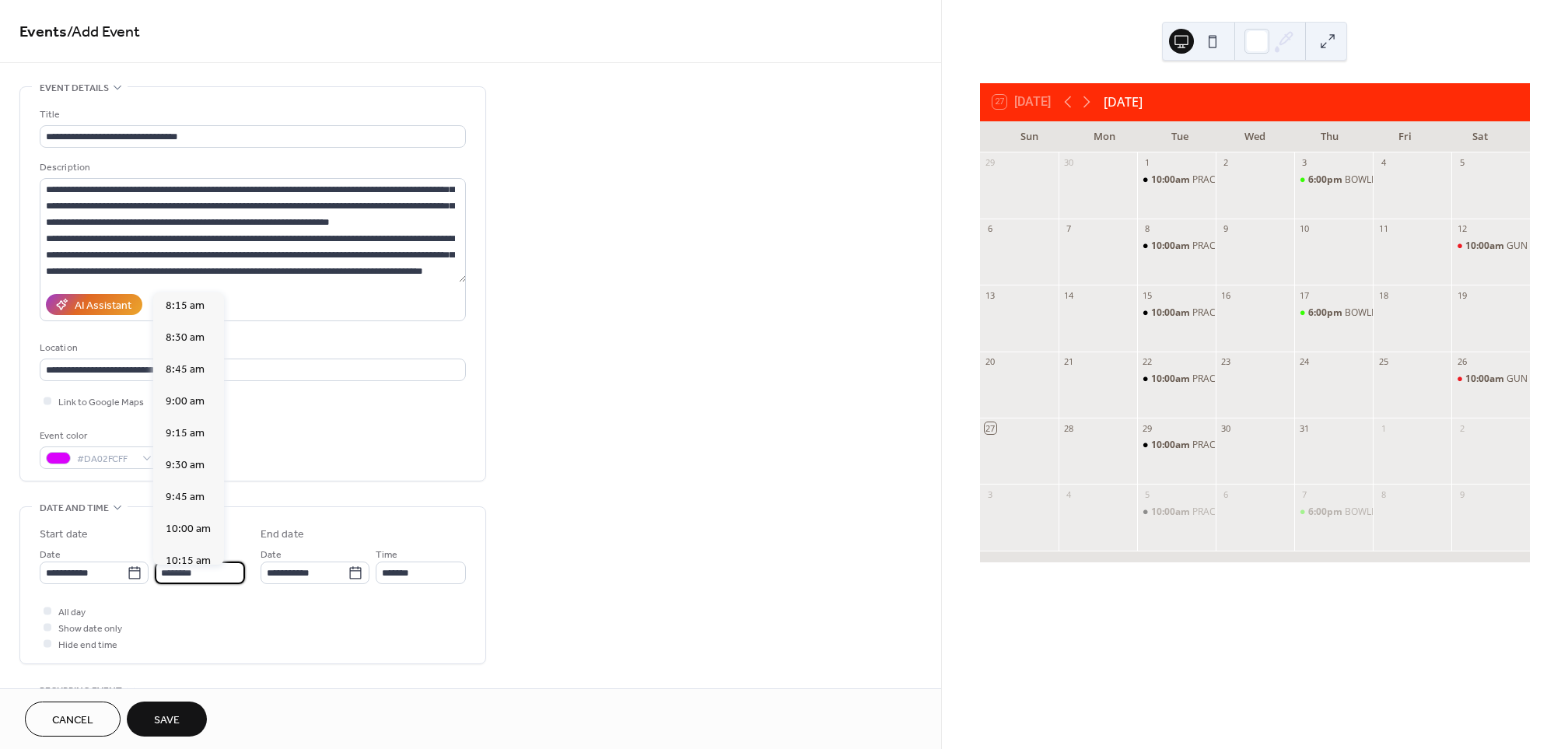 scroll, scrollTop: 1038, scrollLeft: 0, axis: vertical 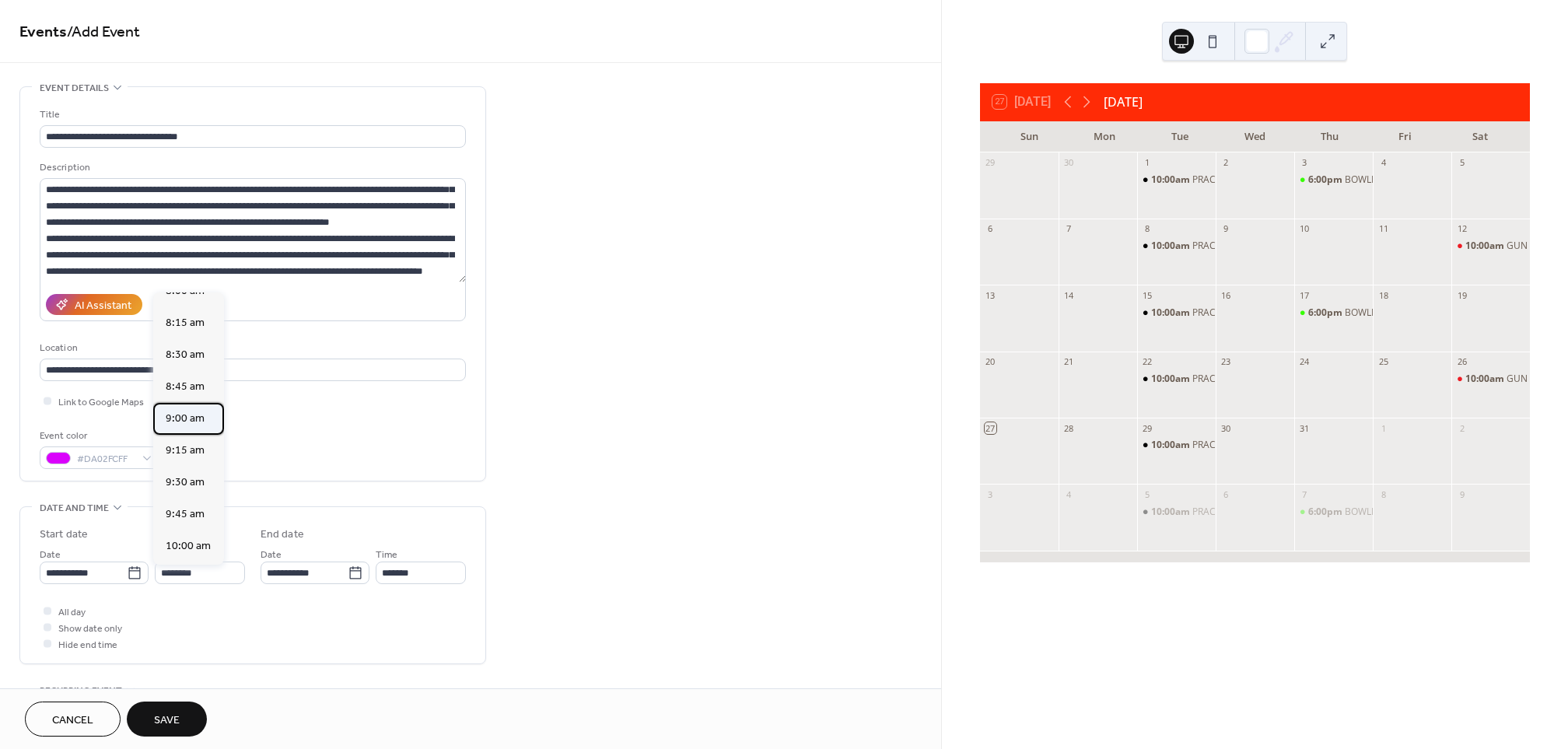 click on "9:00 am" at bounding box center [185, 418] 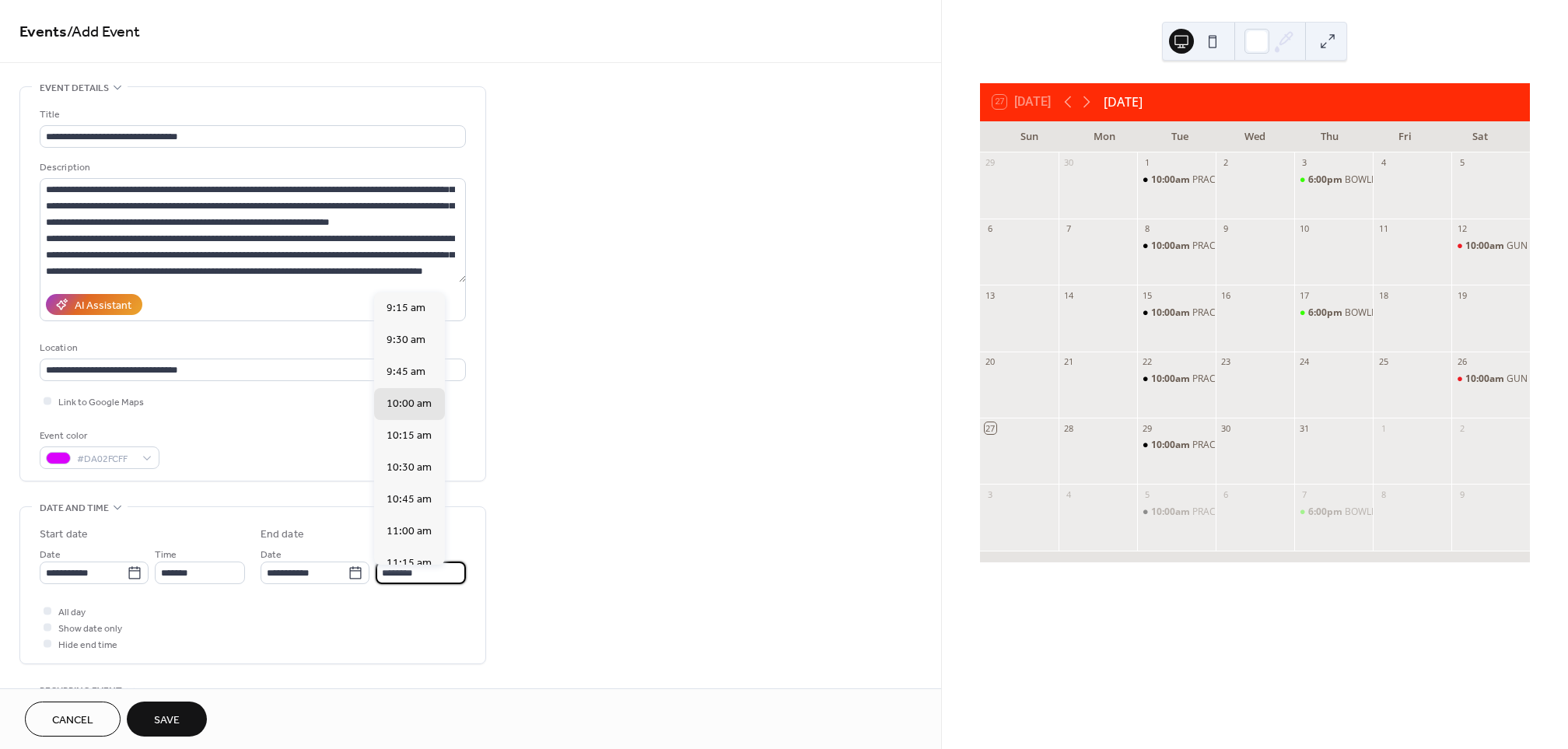click on "********" at bounding box center [421, 572] 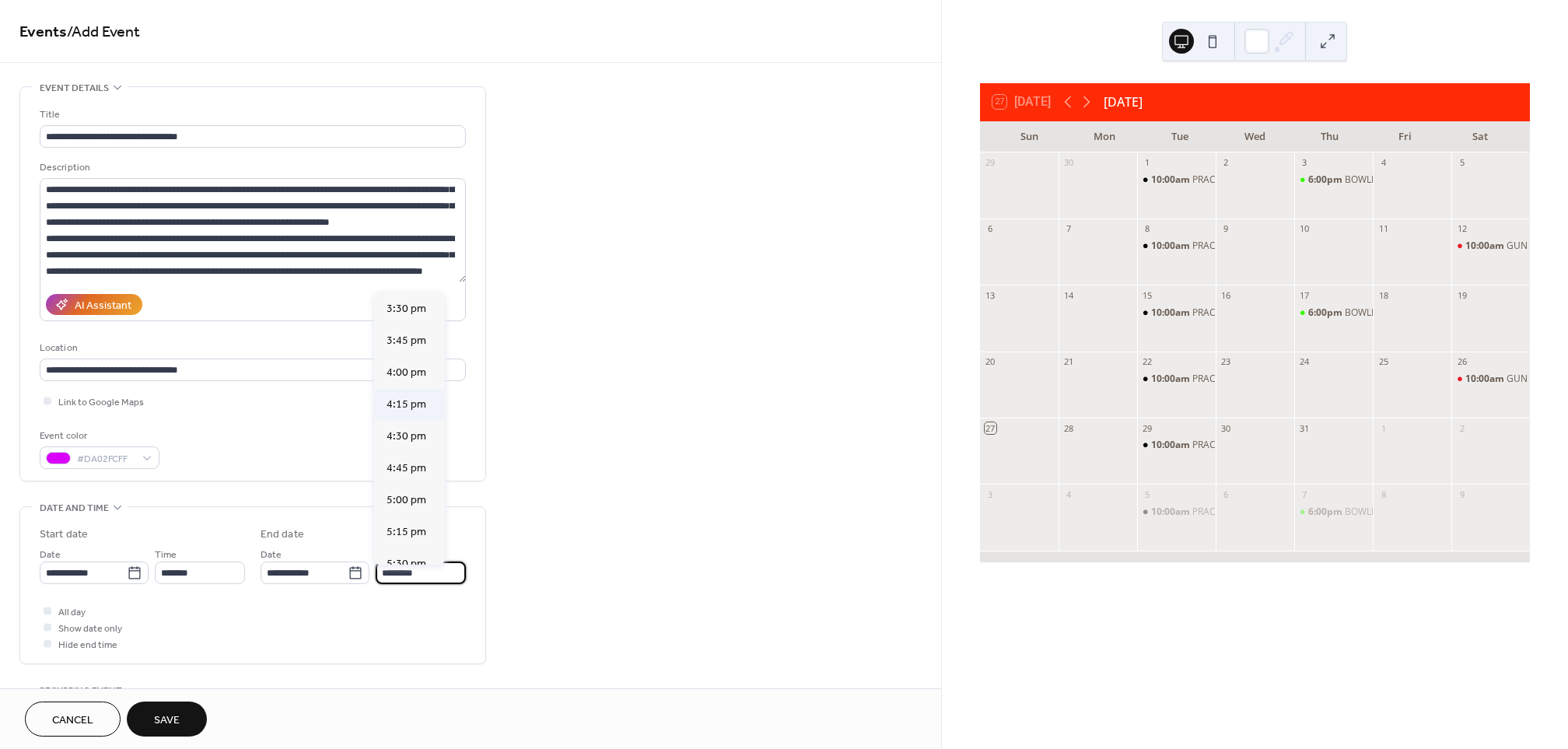 scroll, scrollTop: 813, scrollLeft: 0, axis: vertical 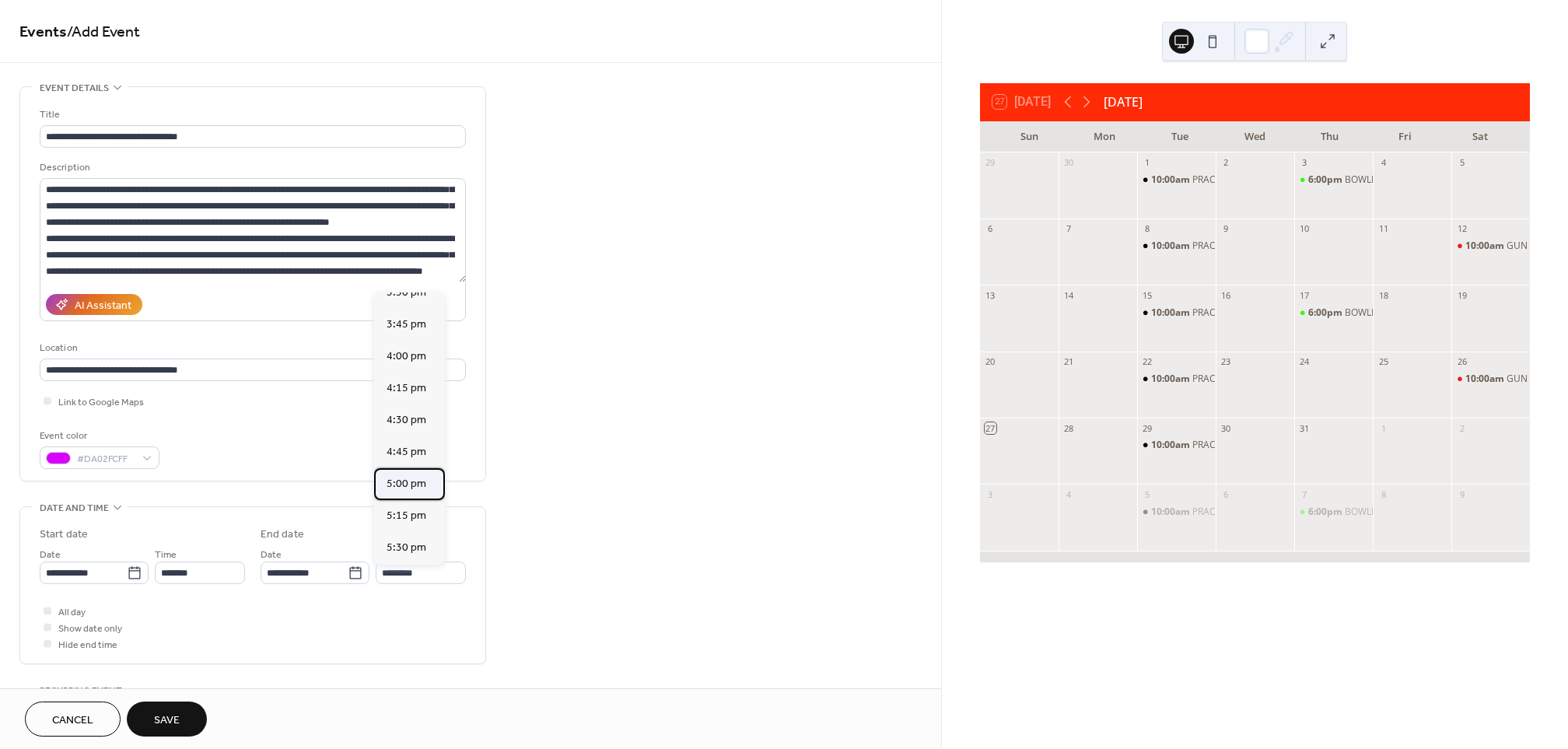 click on "5:00 pm" at bounding box center (406, 484) 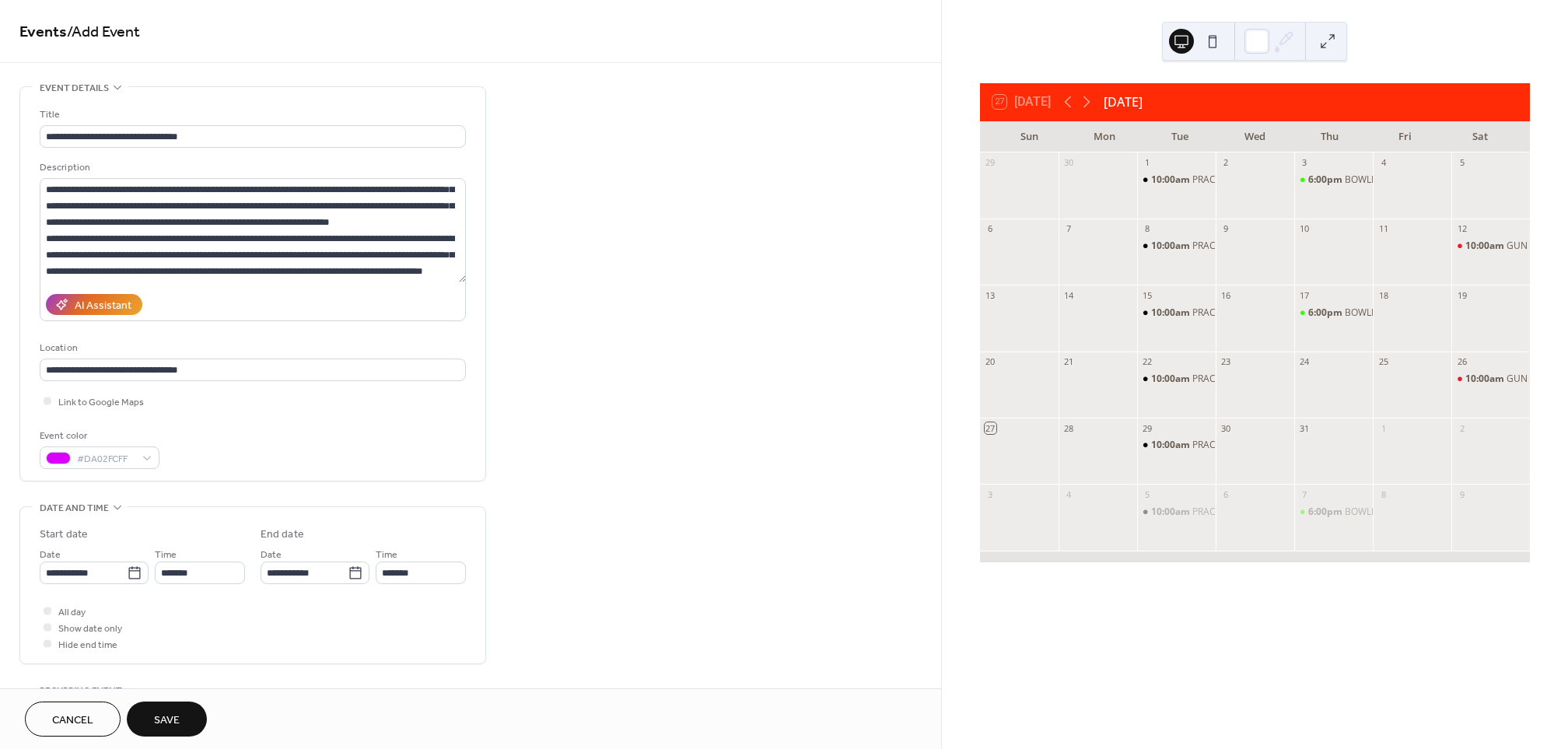 click on "**********" at bounding box center [471, 560] 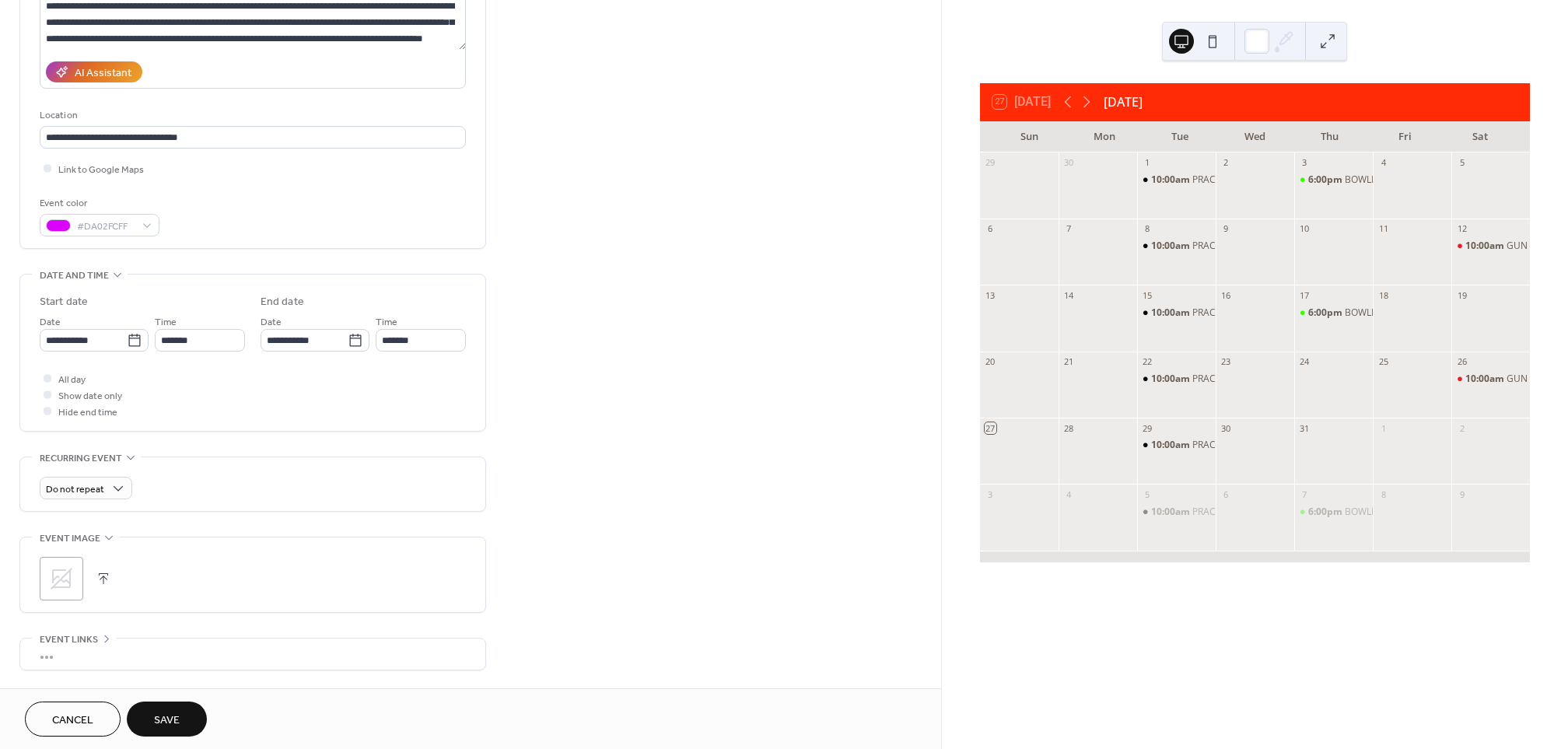 scroll, scrollTop: 236, scrollLeft: 0, axis: vertical 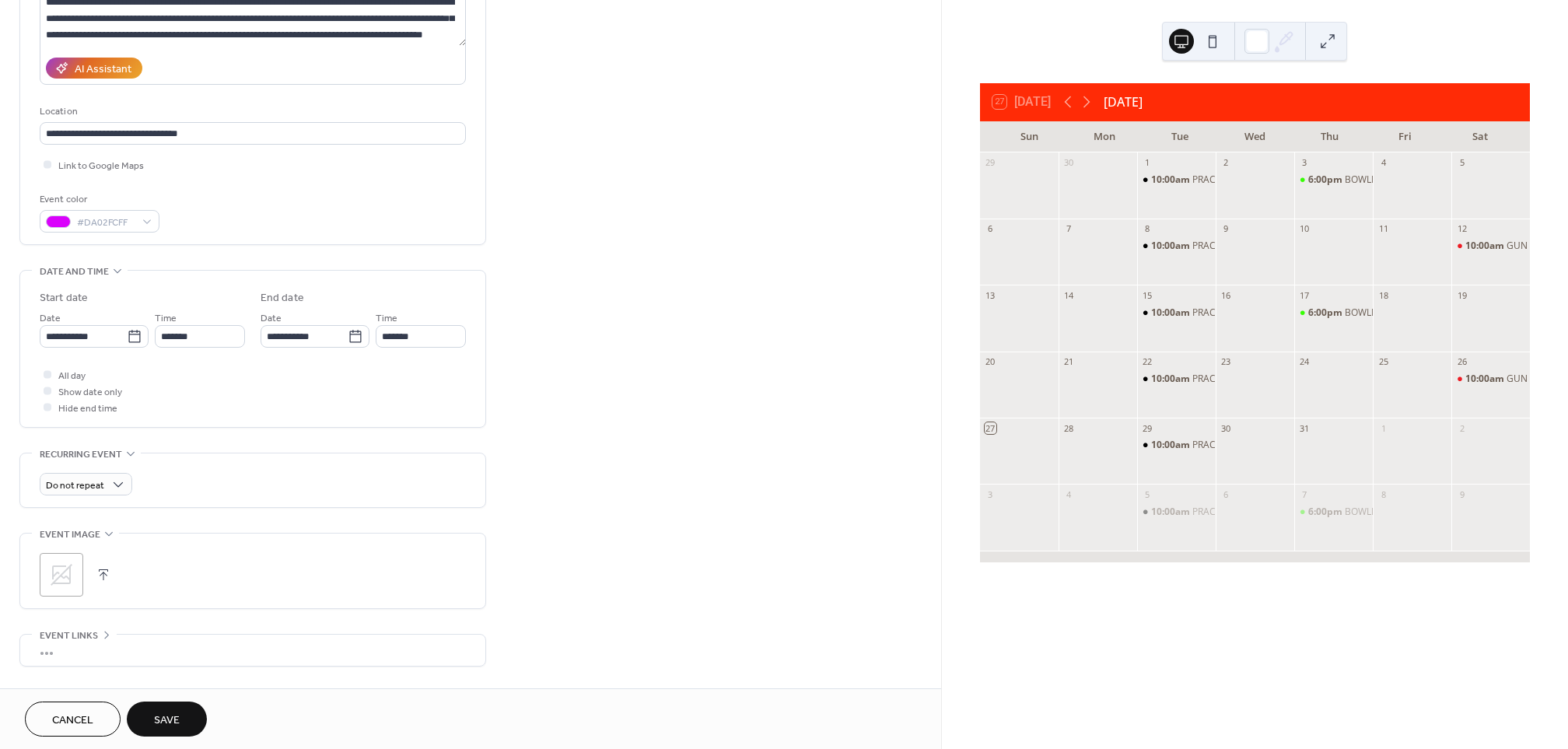 click 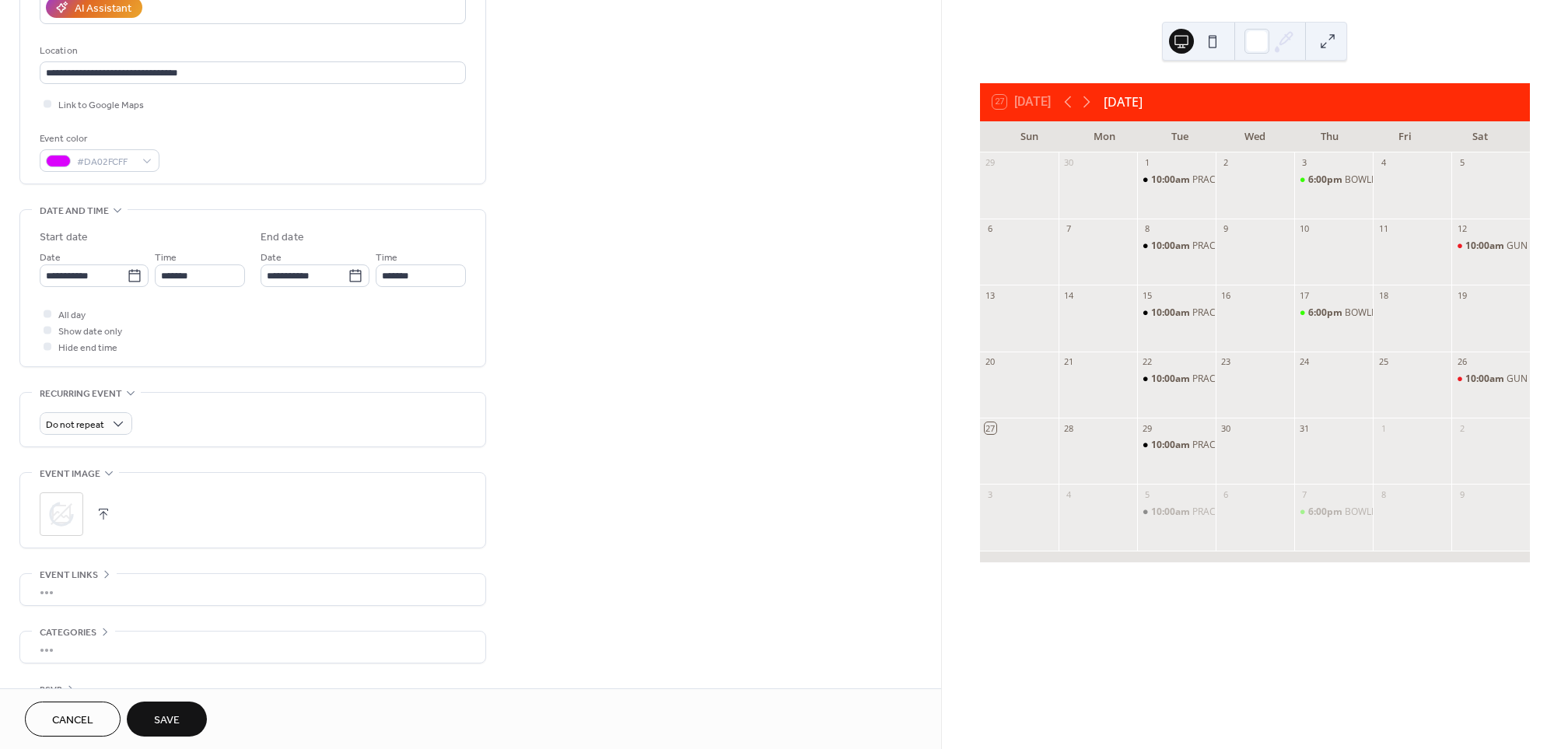 scroll, scrollTop: 299, scrollLeft: 0, axis: vertical 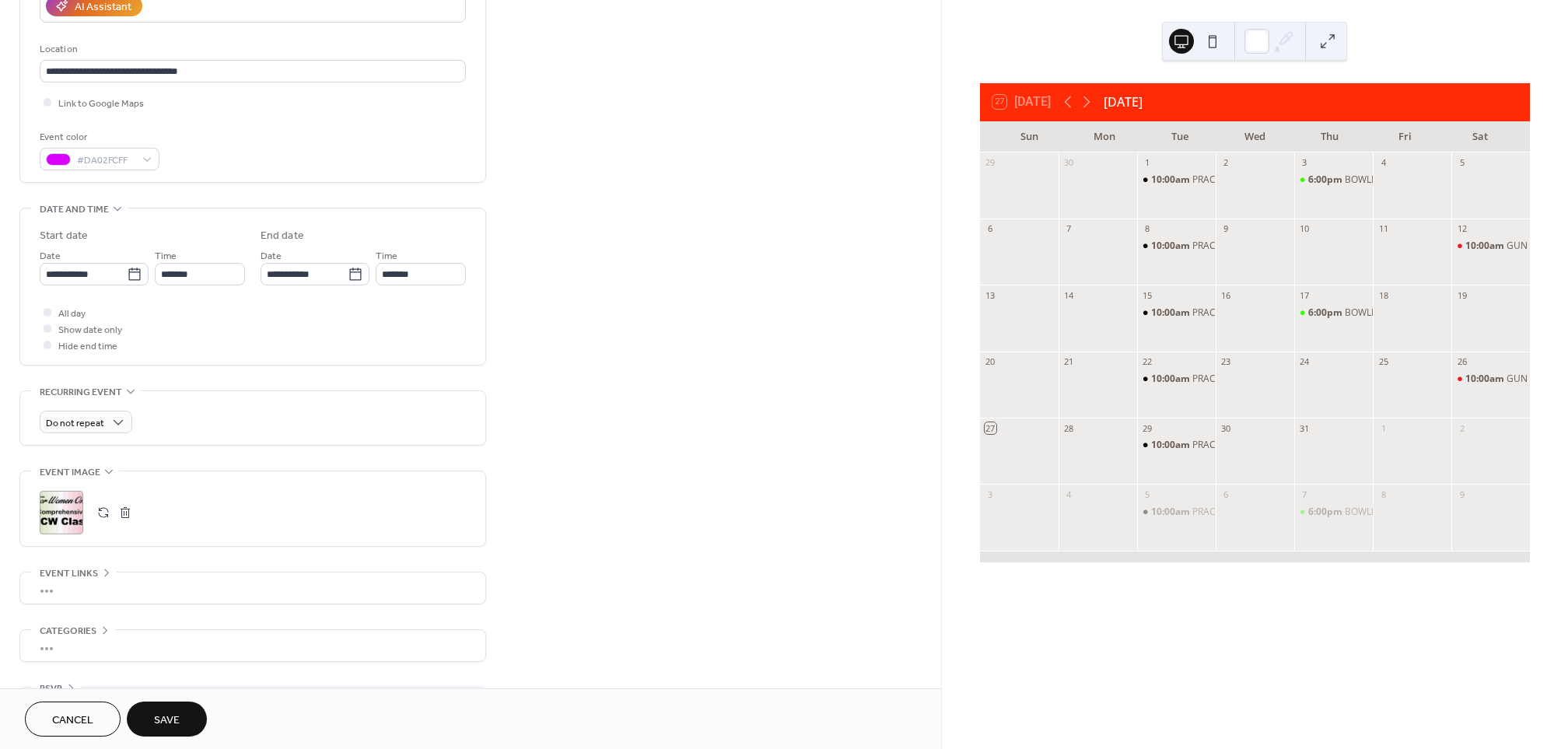 click on "•••" at bounding box center (253, 588) 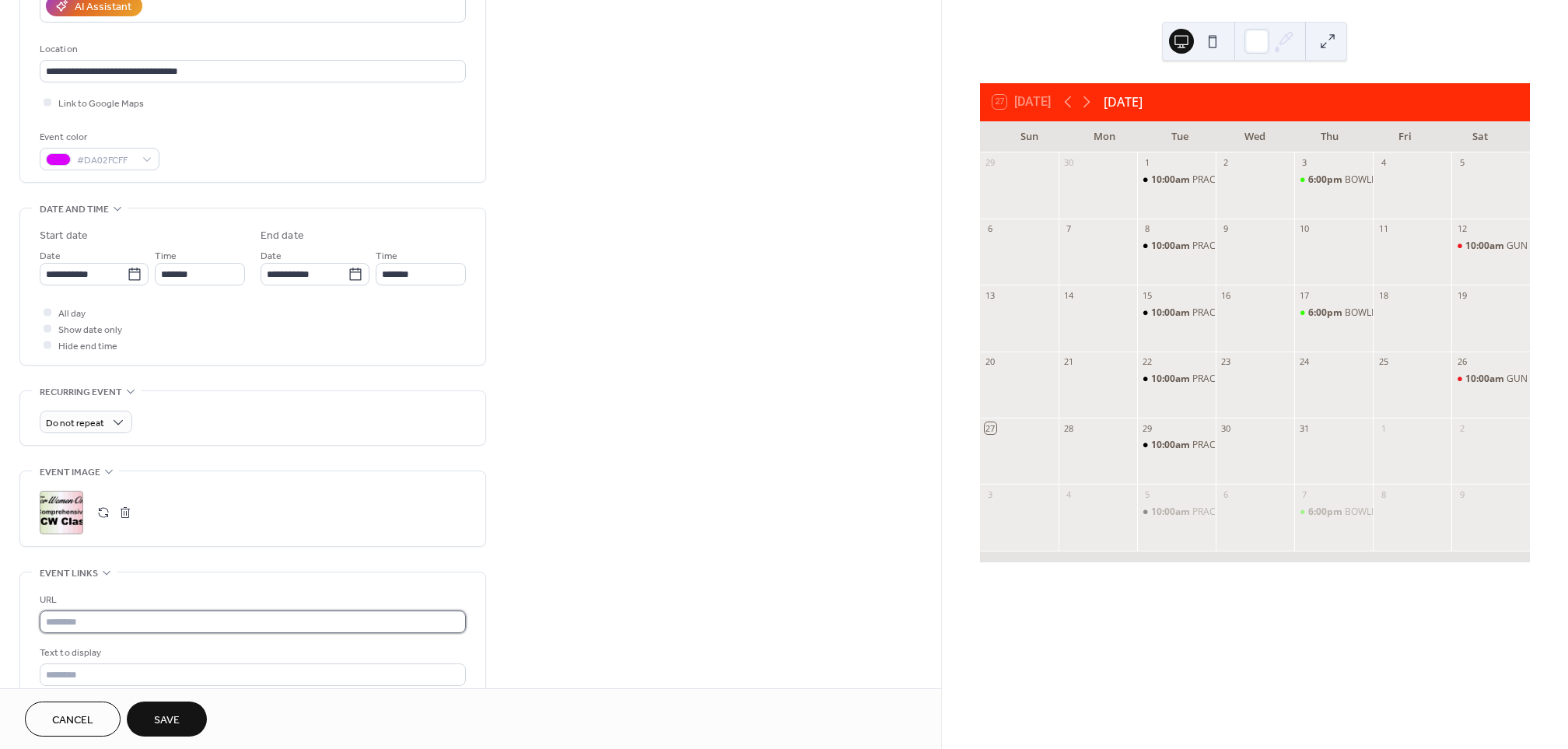 click at bounding box center [253, 621] 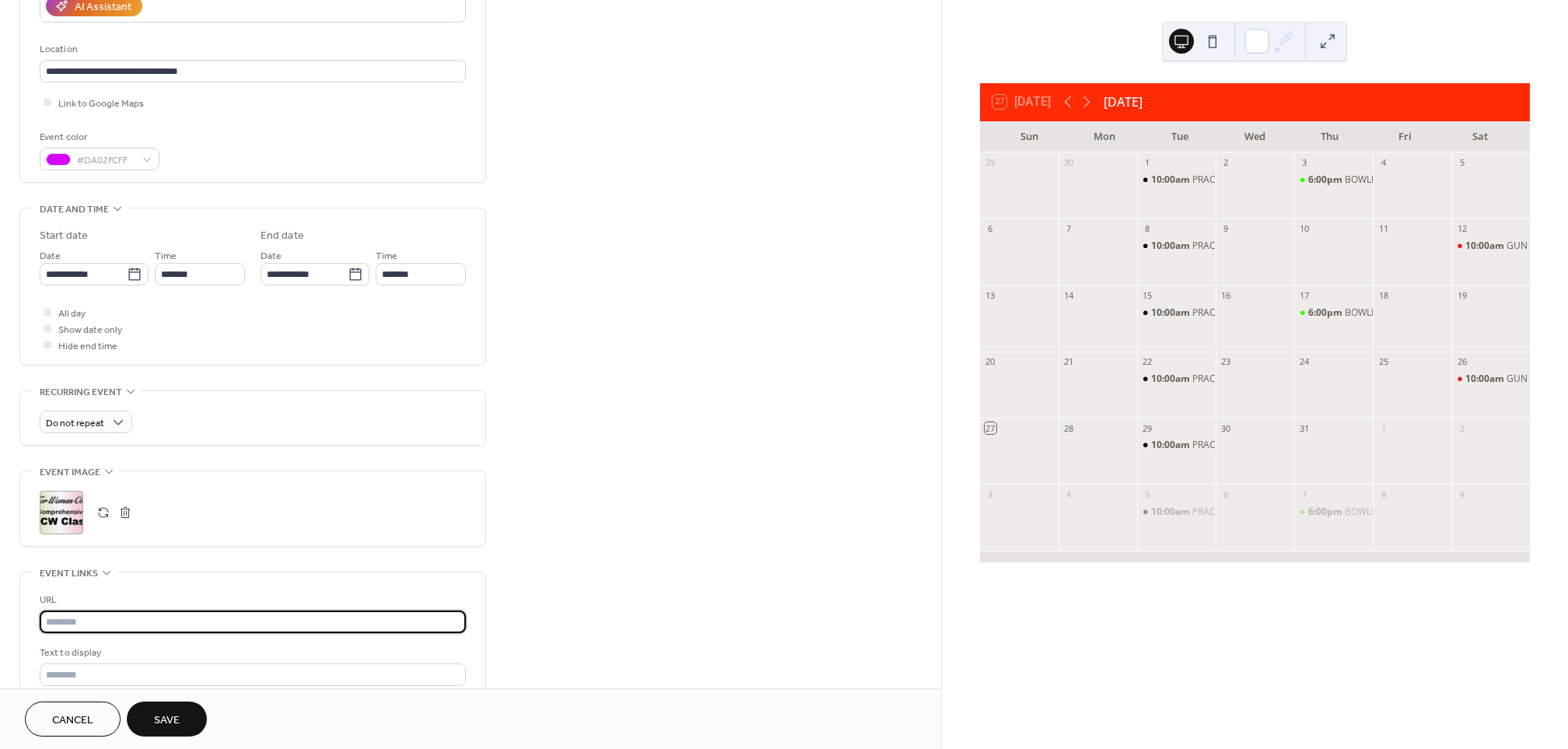 paste on "**********" 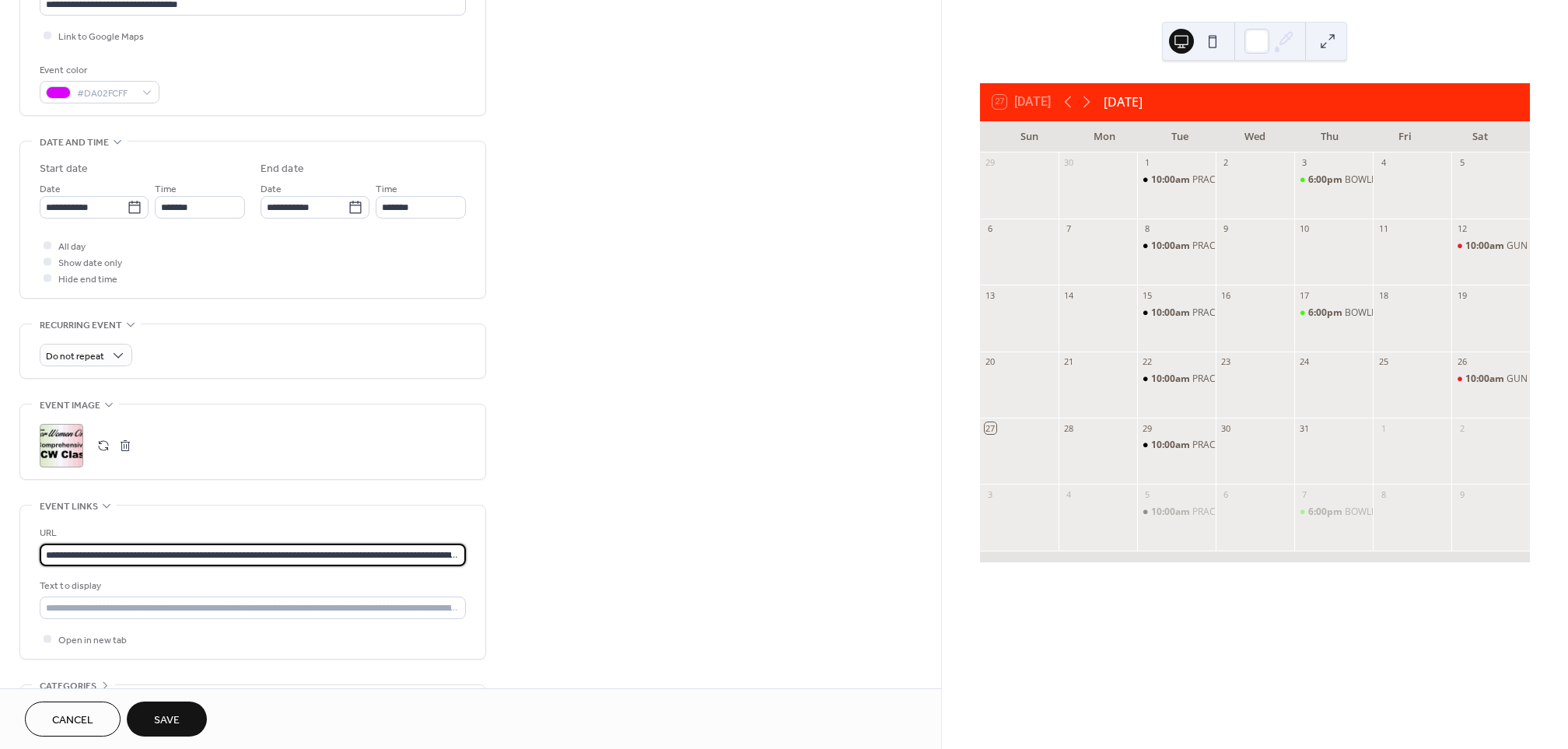 scroll, scrollTop: 373, scrollLeft: 0, axis: vertical 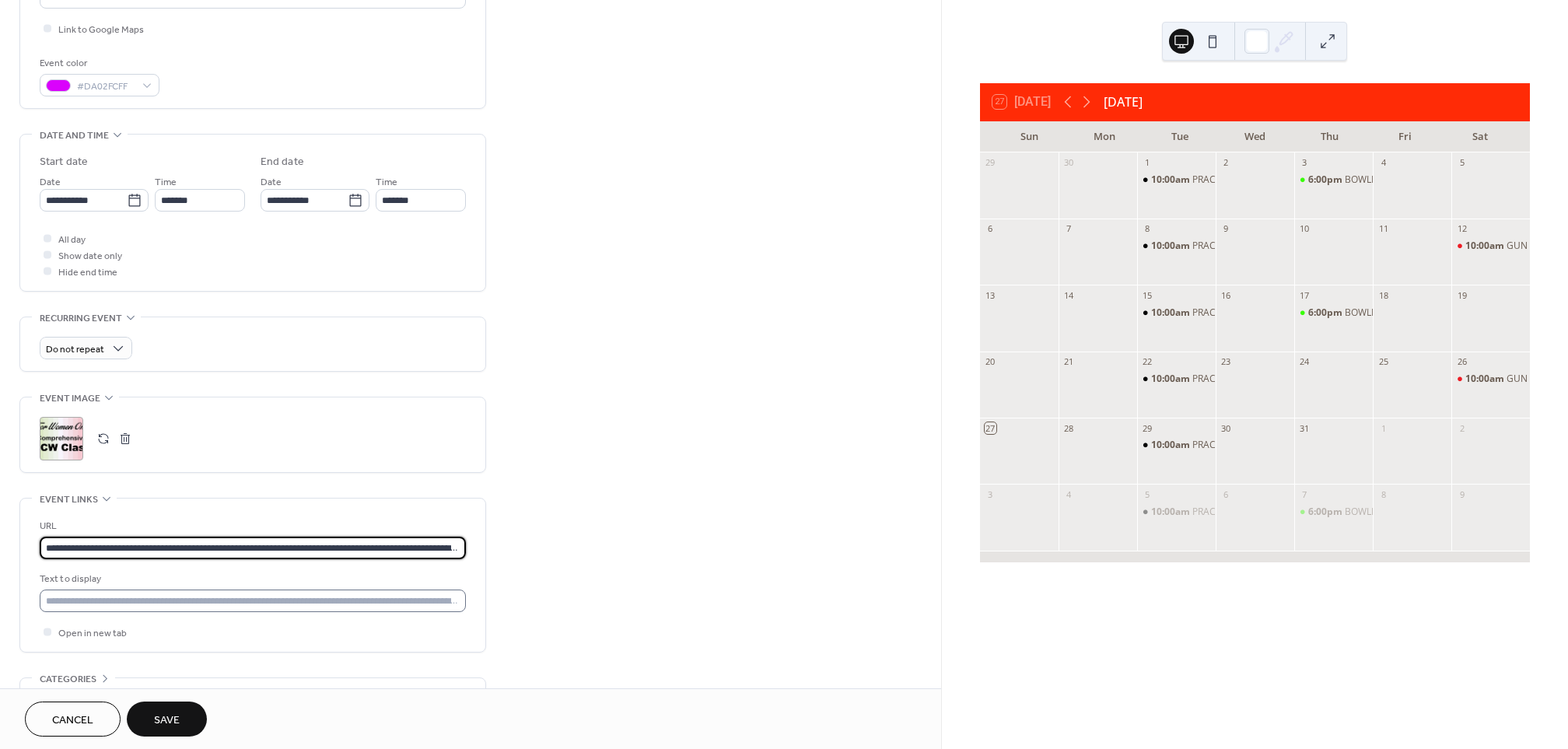 type on "**********" 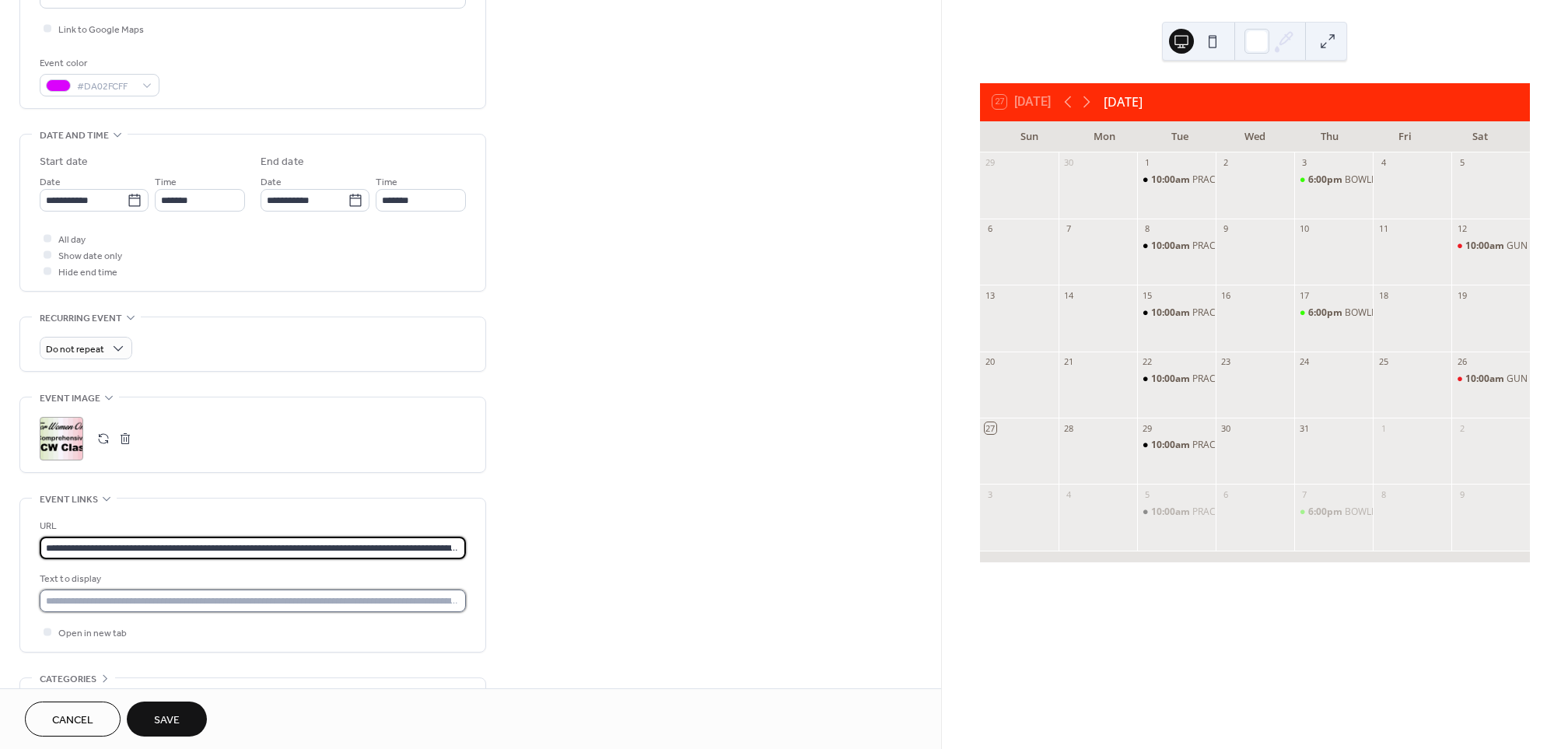 click at bounding box center [253, 600] 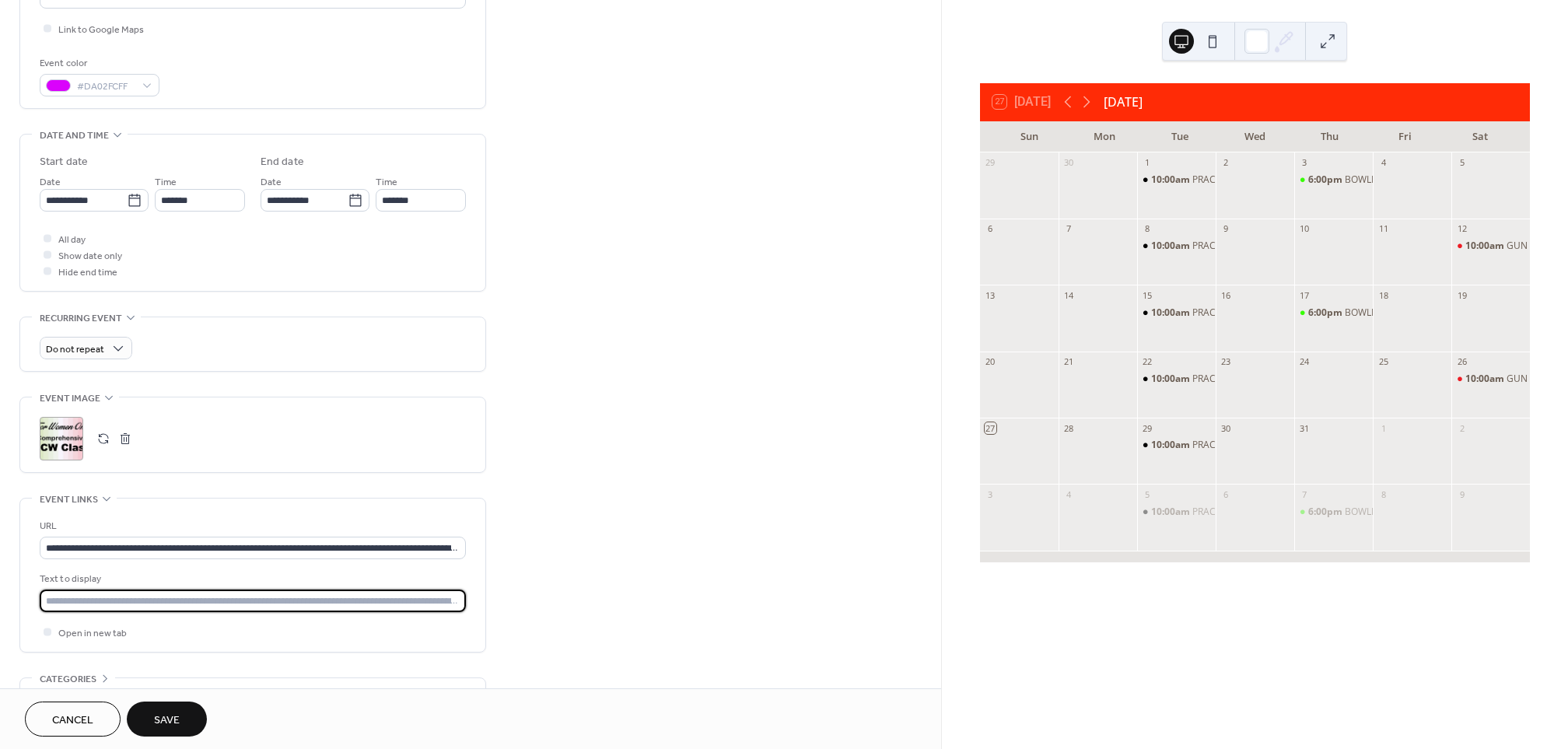 click at bounding box center (253, 600) 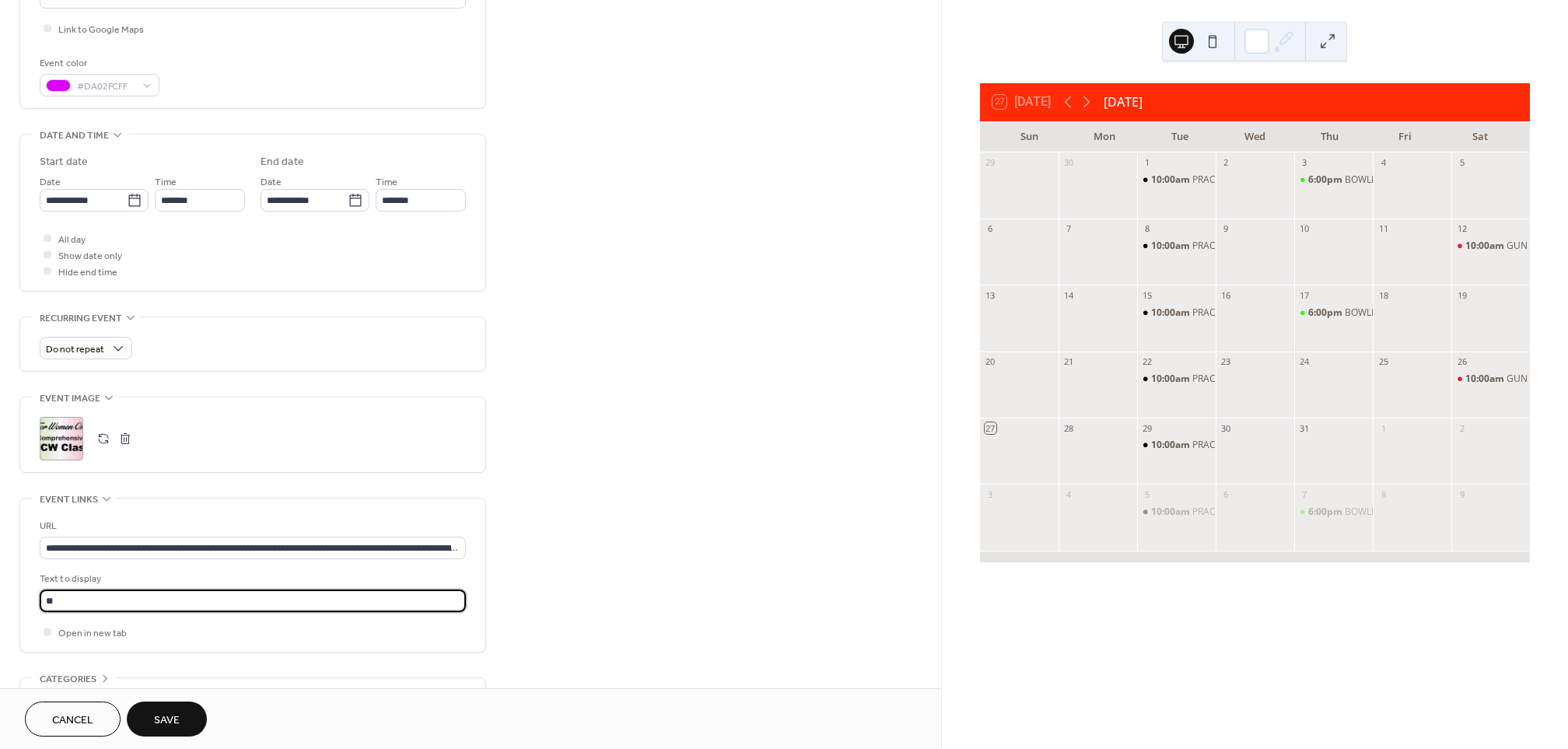 type on "*" 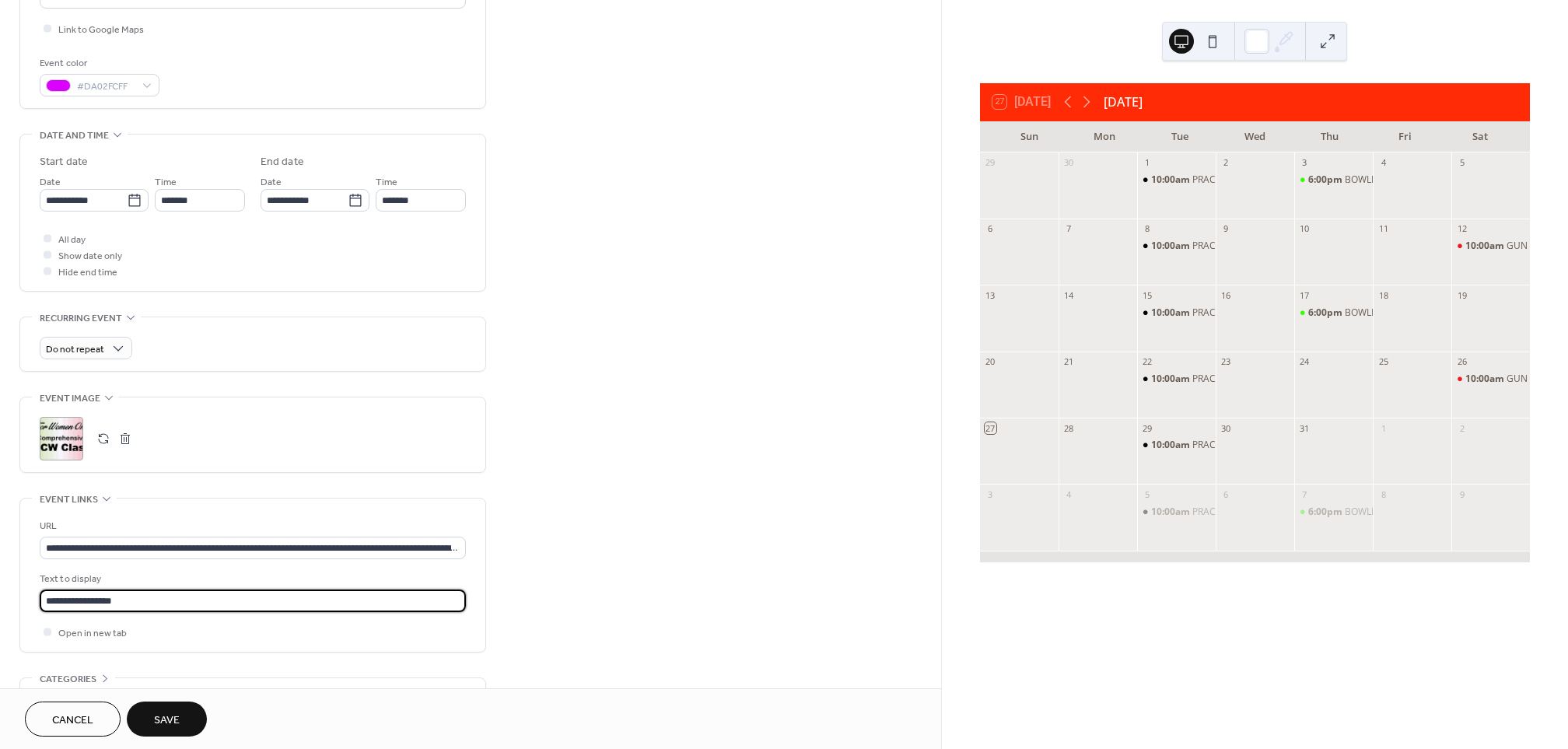 type on "**********" 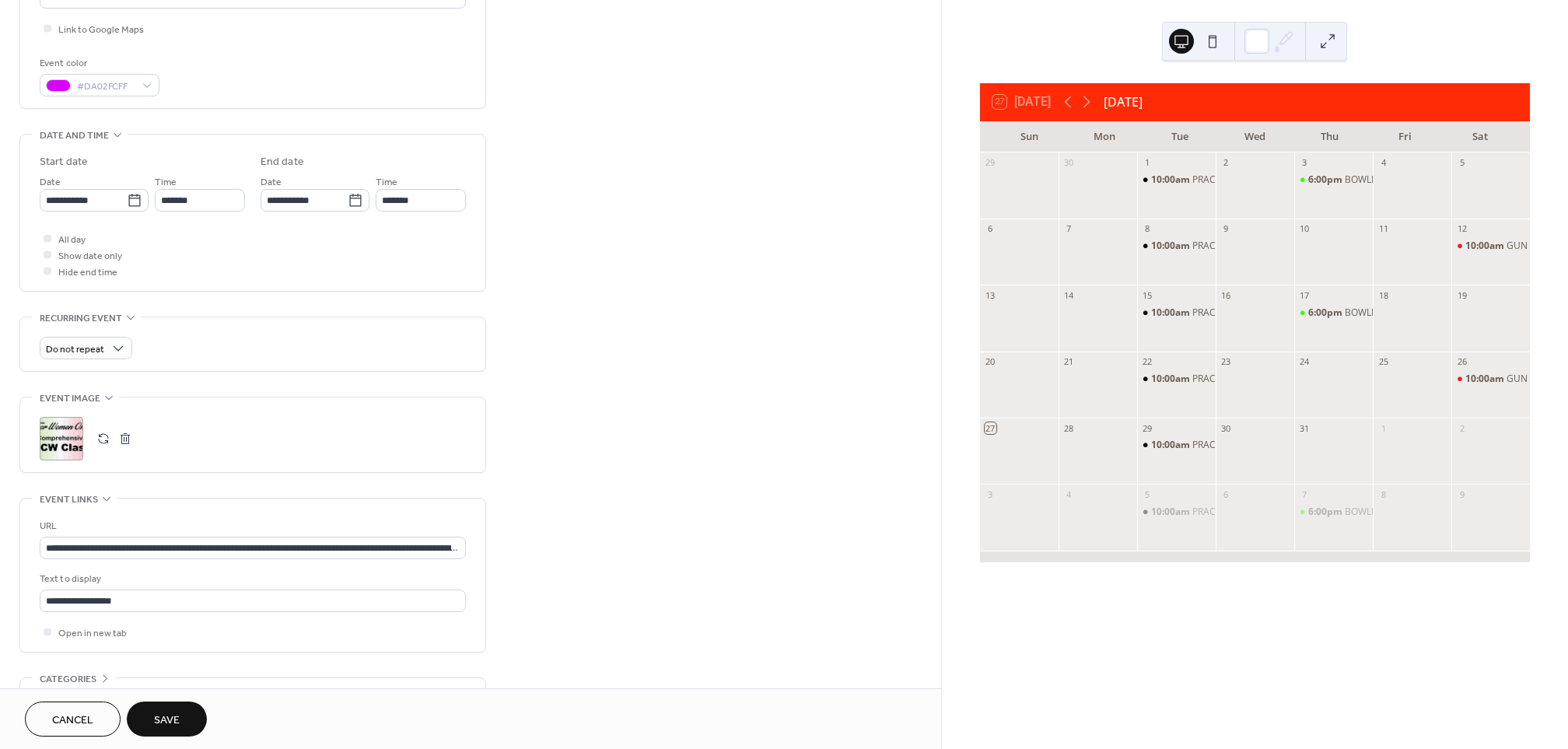 click on "**********" at bounding box center [253, 575] 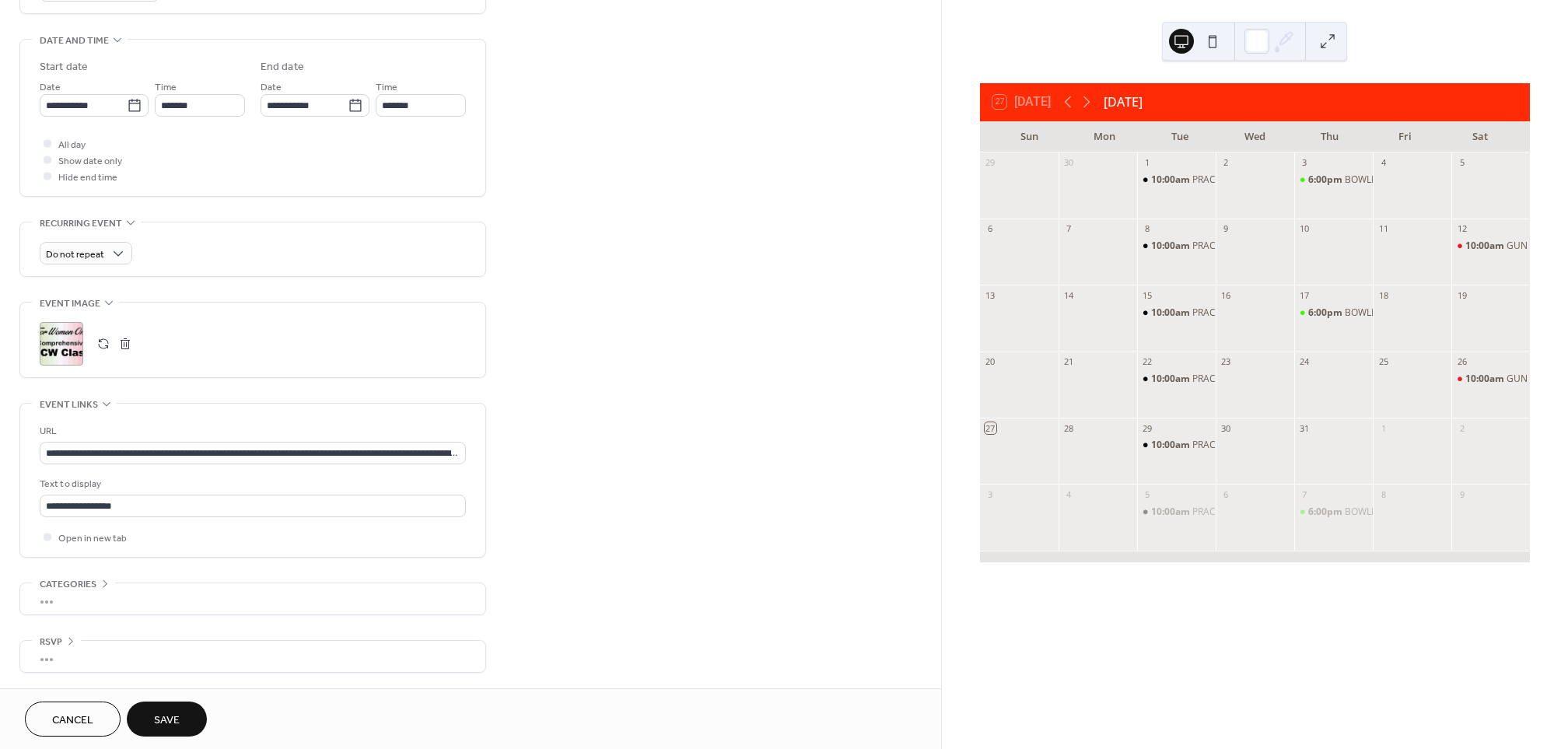 click on "•••" at bounding box center (253, 599) 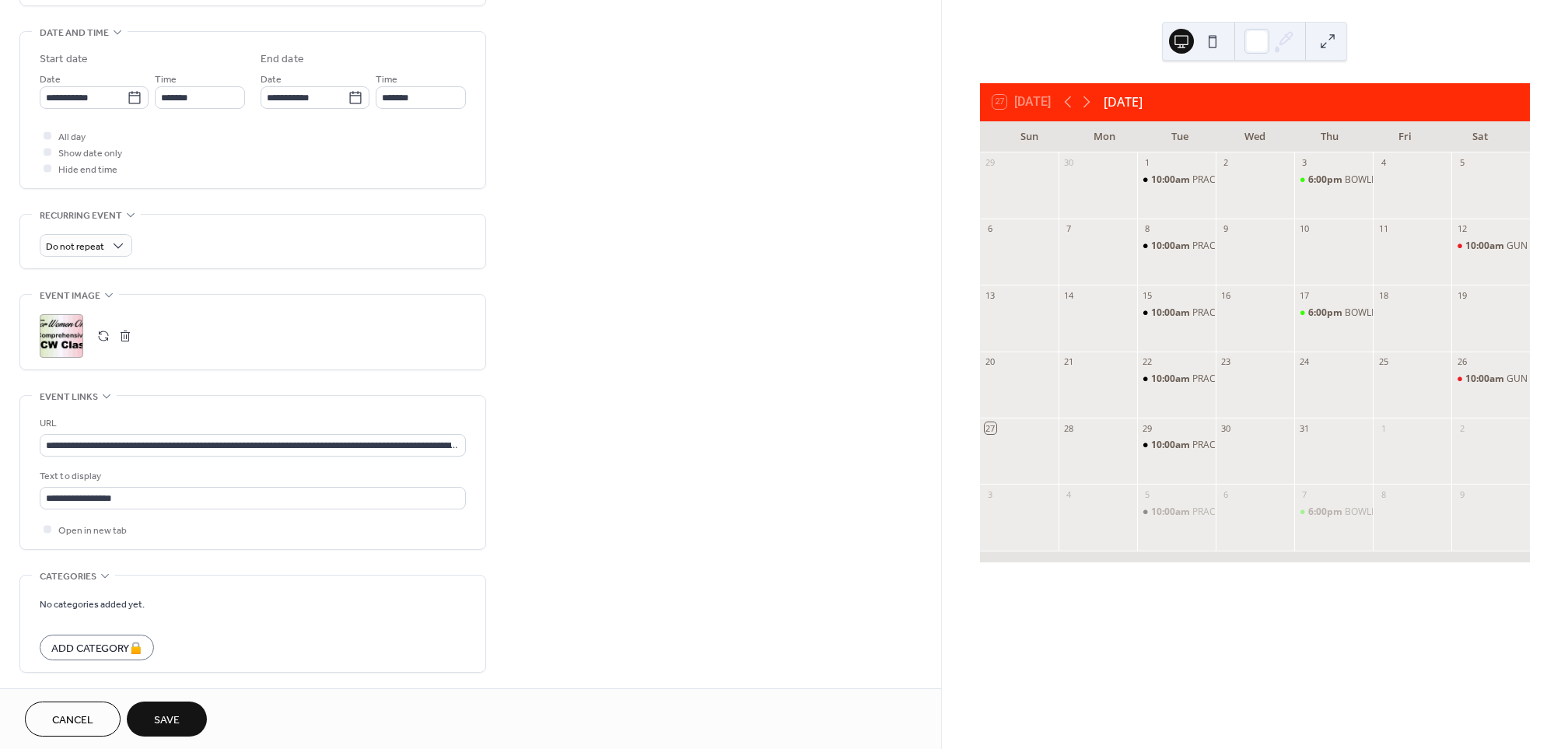 scroll, scrollTop: 474, scrollLeft: 0, axis: vertical 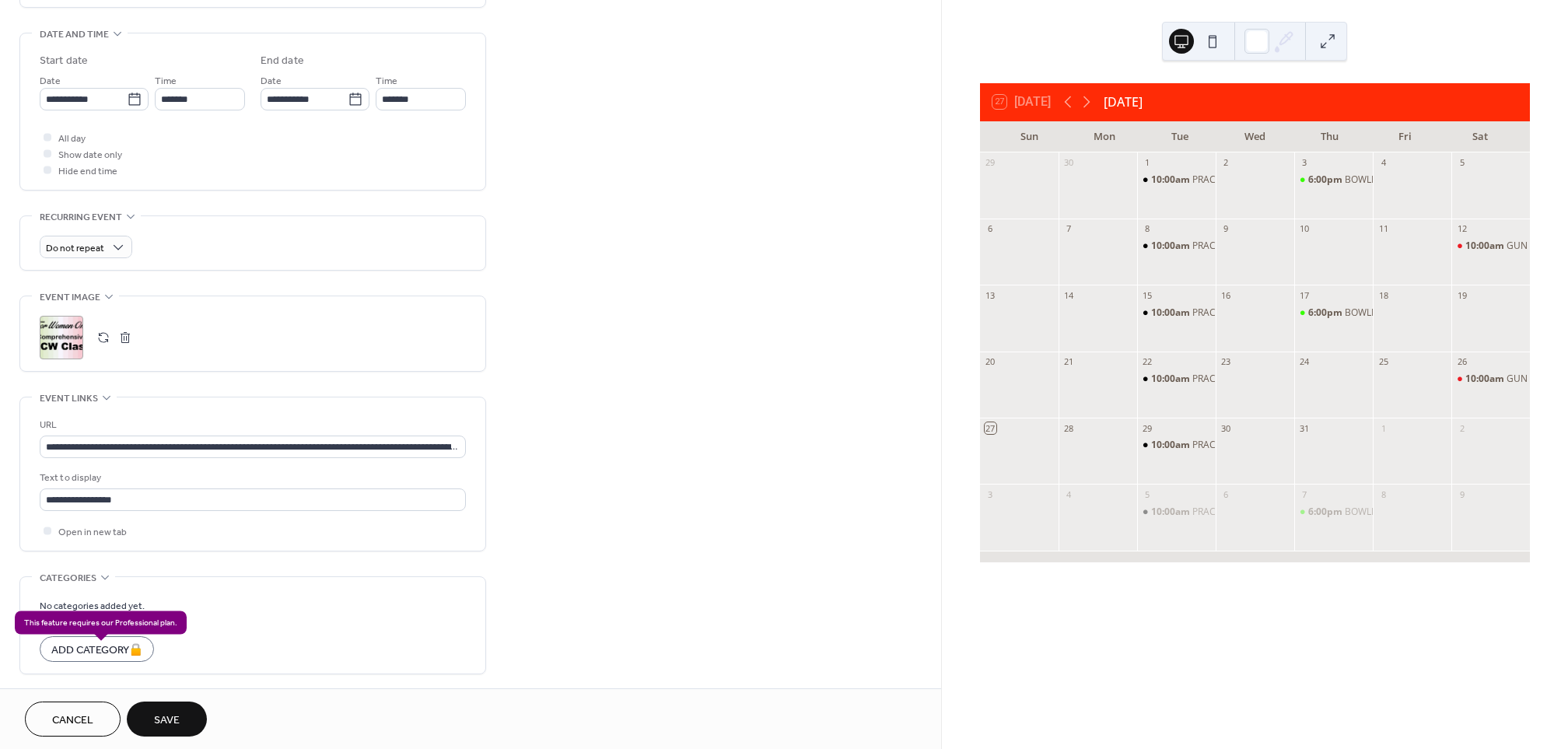 click on "Add Category  🔒" at bounding box center [96, 649] 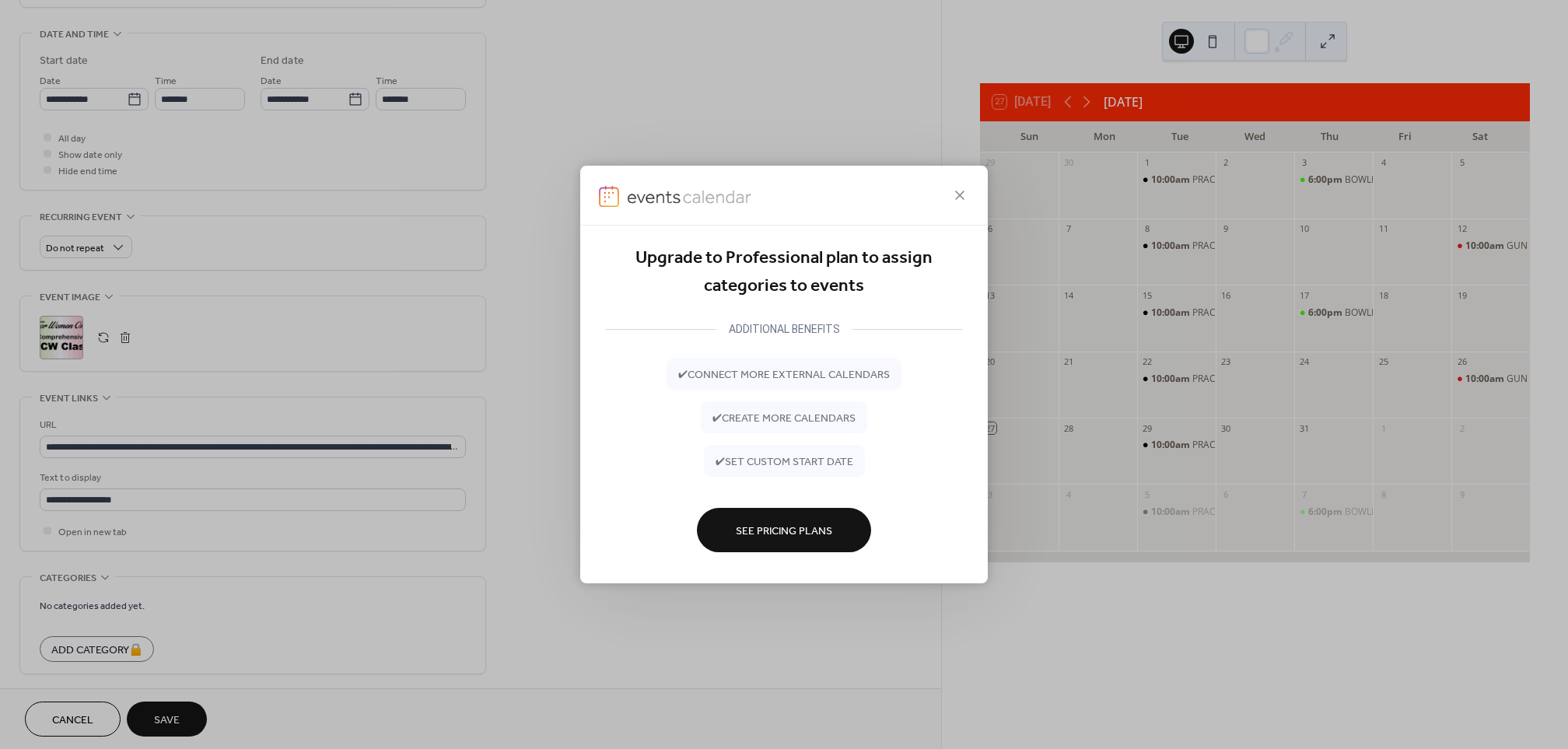 click at bounding box center [784, 195] 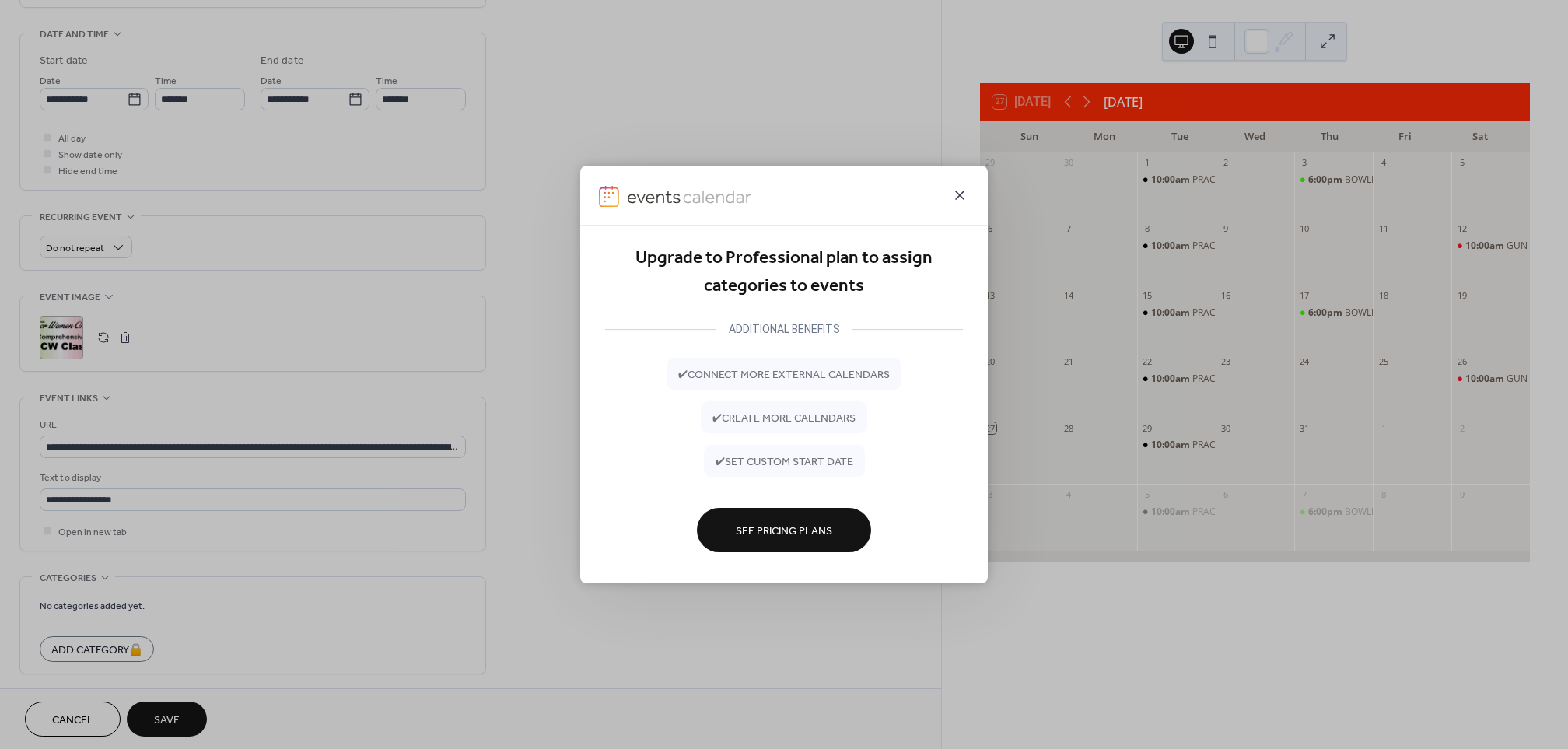 click 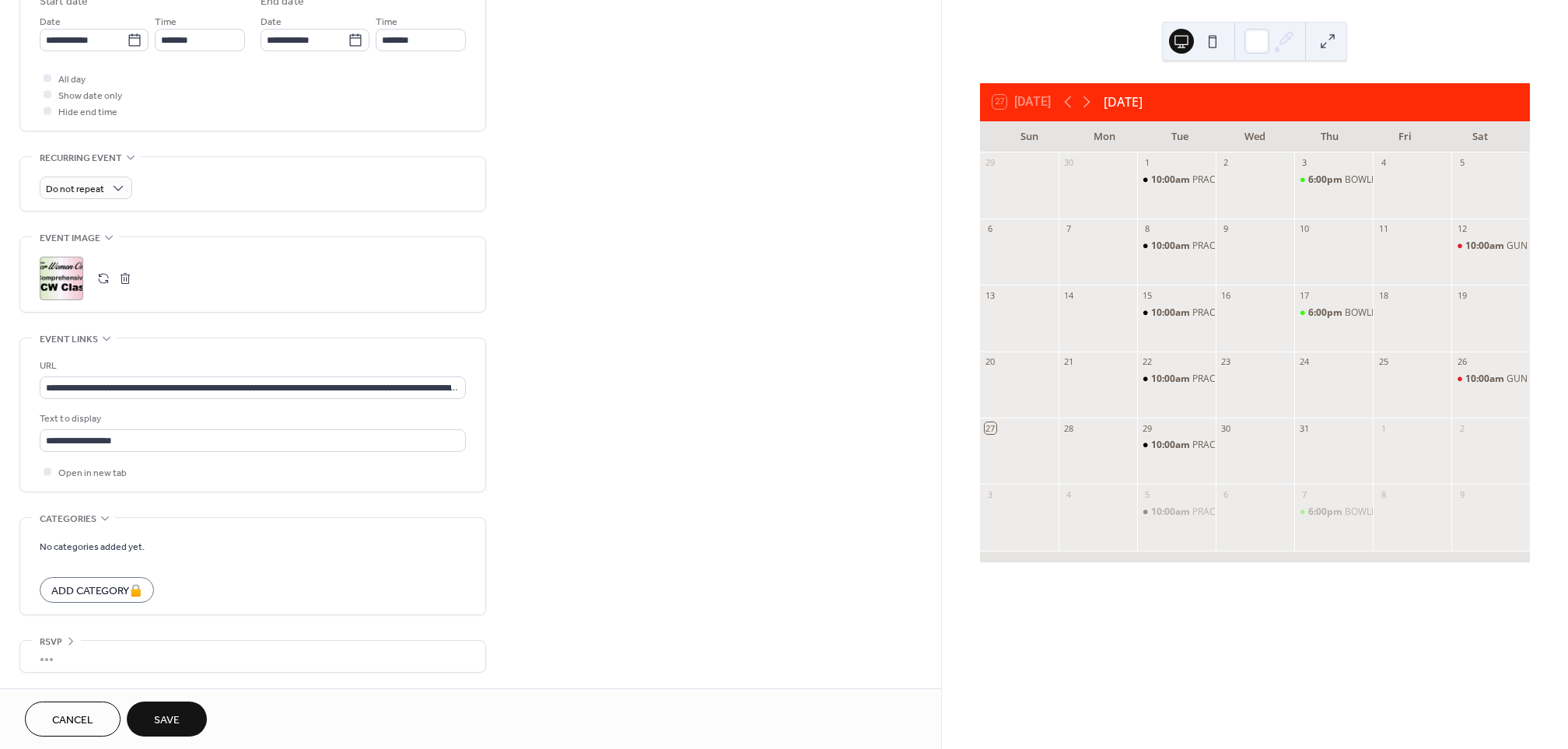 scroll, scrollTop: 541, scrollLeft: 0, axis: vertical 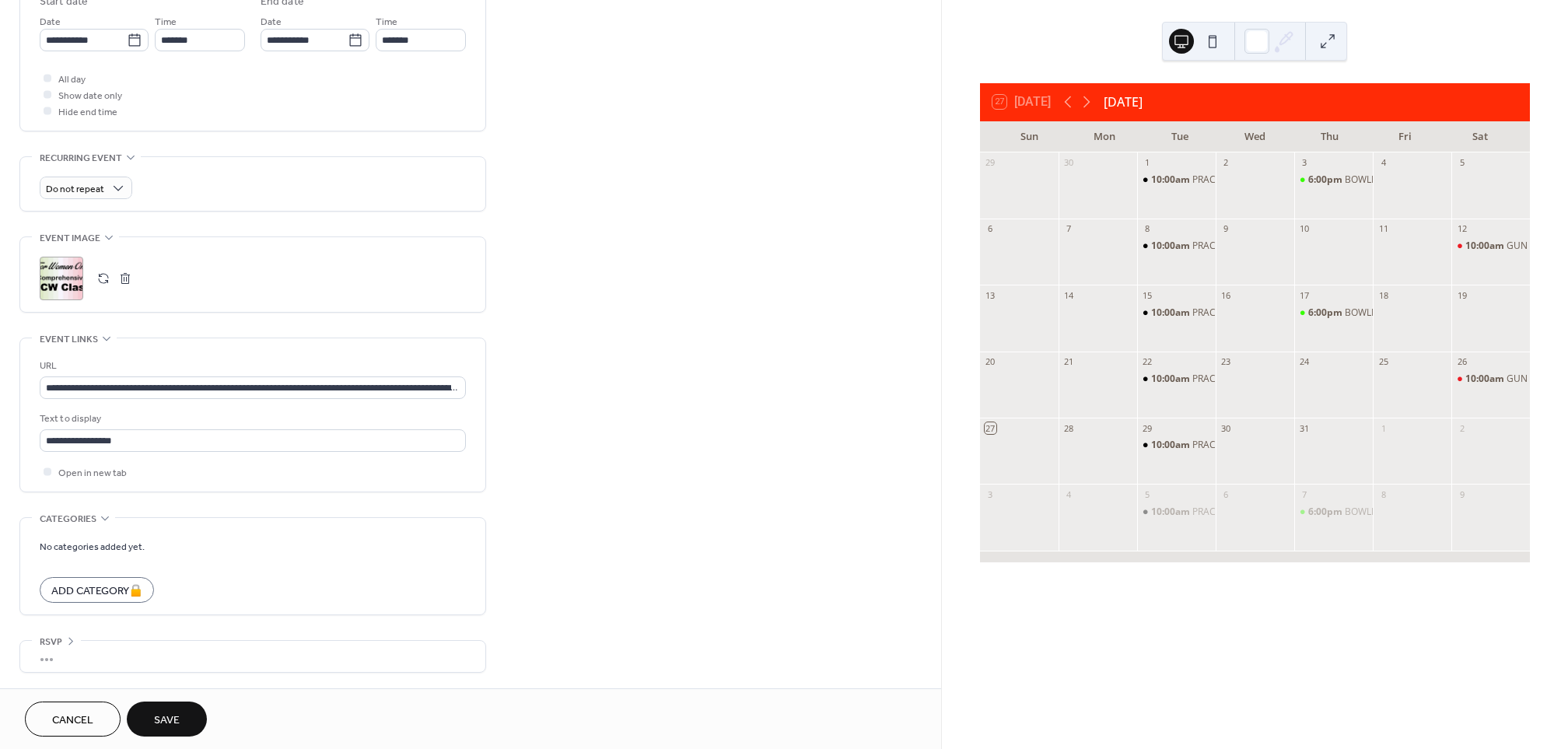 click on "Save" at bounding box center [166, 719] 